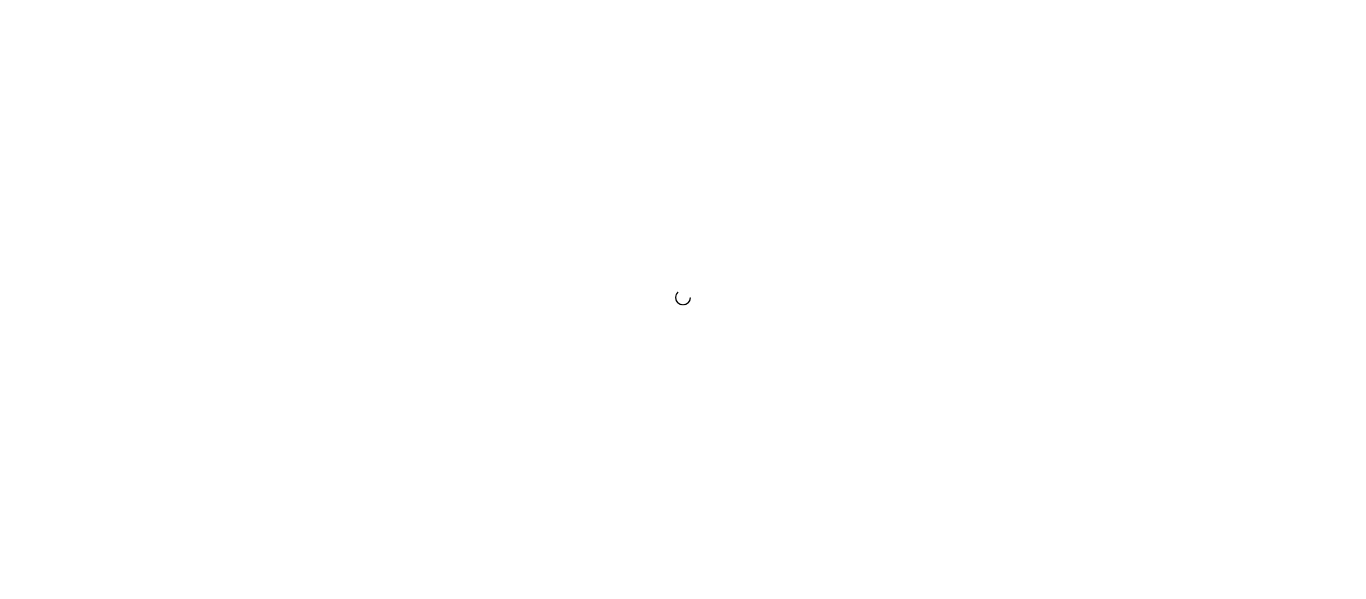 scroll, scrollTop: 0, scrollLeft: 0, axis: both 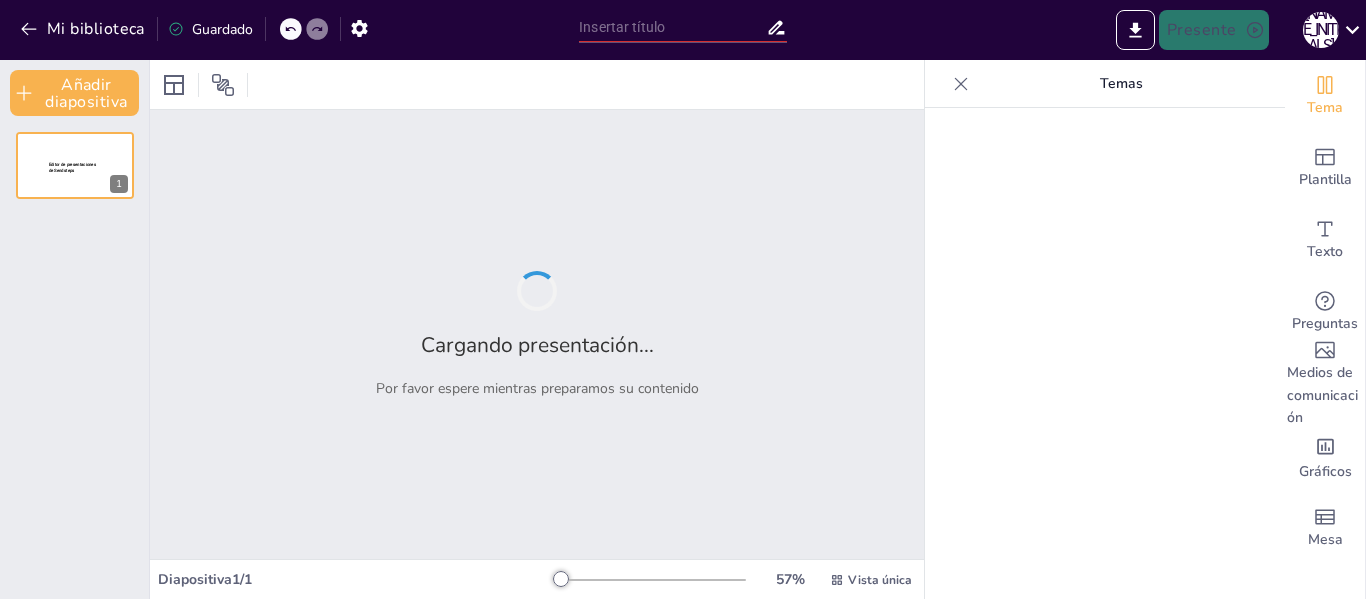 type on "Integración de la Evaluación y el Currículo: Un Enfoque Práctico" 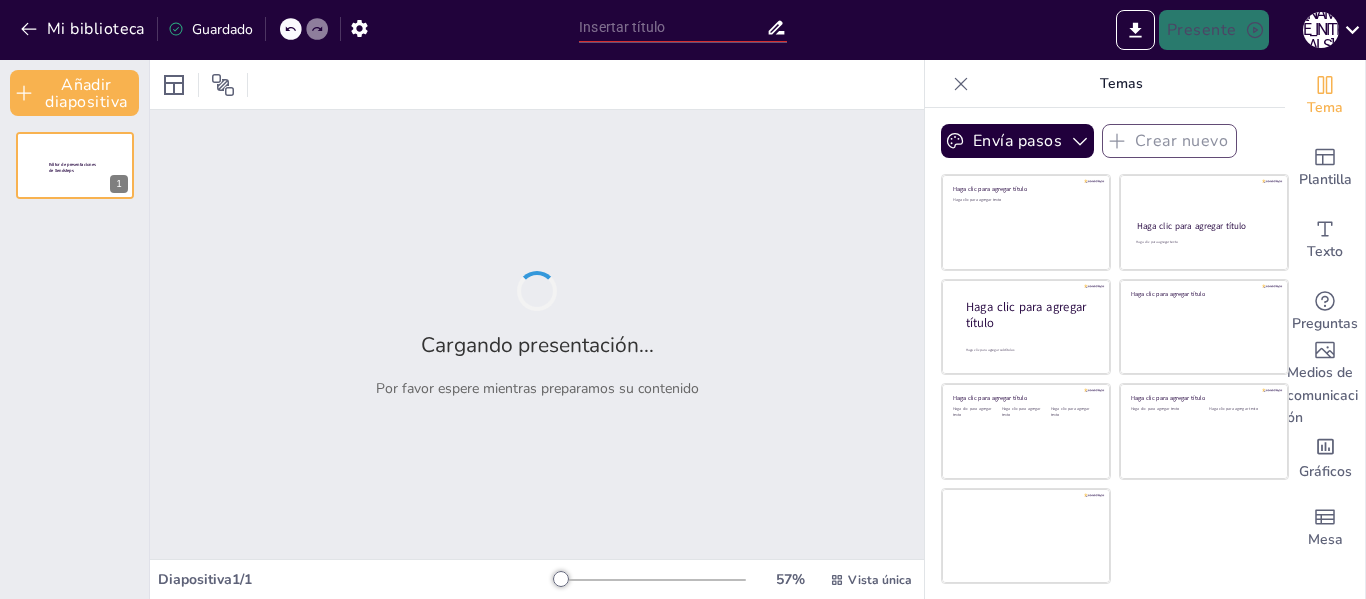 type on "Integración de la Evaluación y el Currículo: Un Enfoque Práctico" 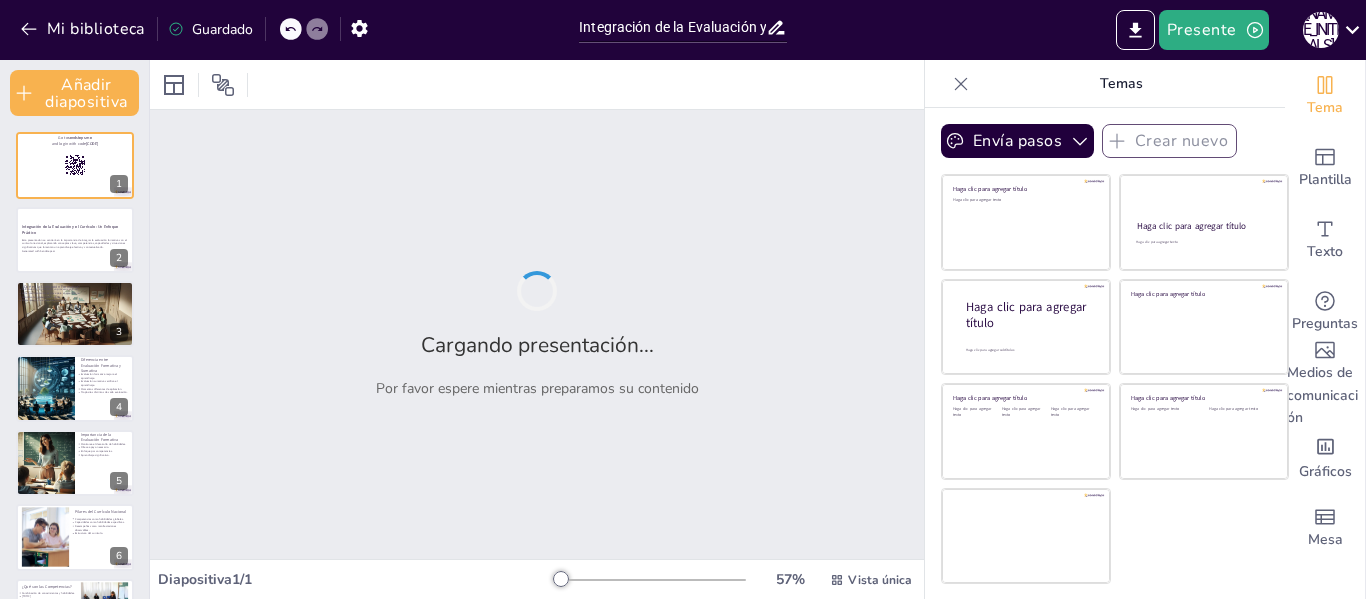 checkbox on "true" 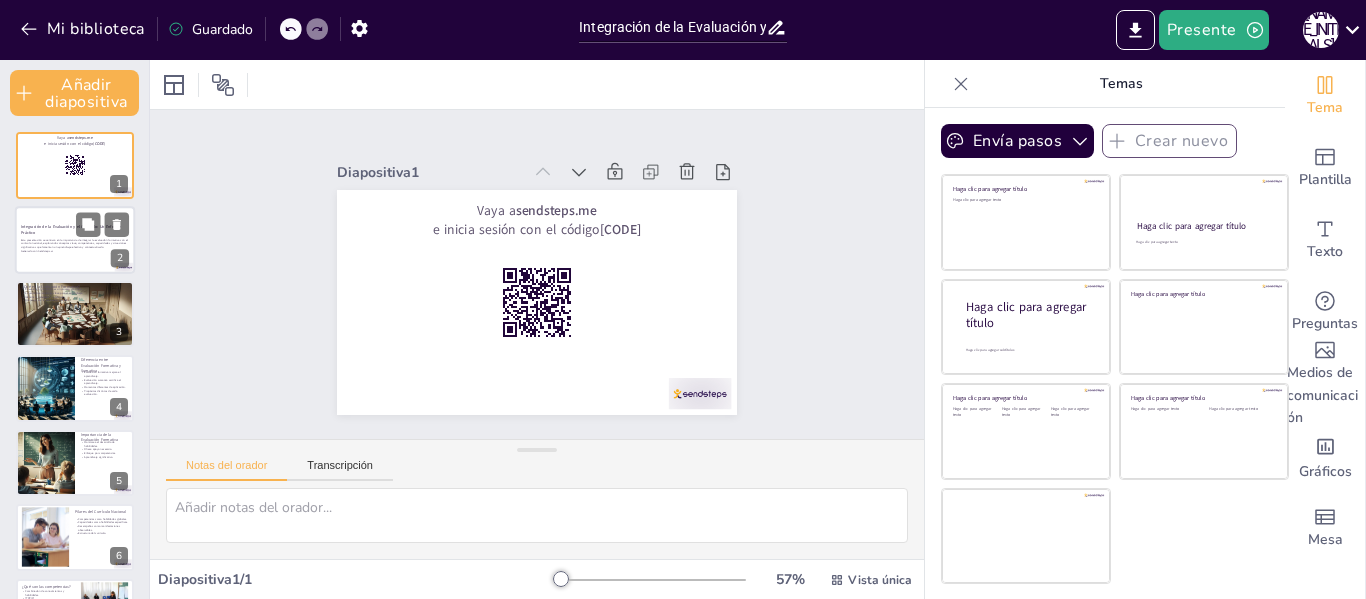 click at bounding box center (75, 240) 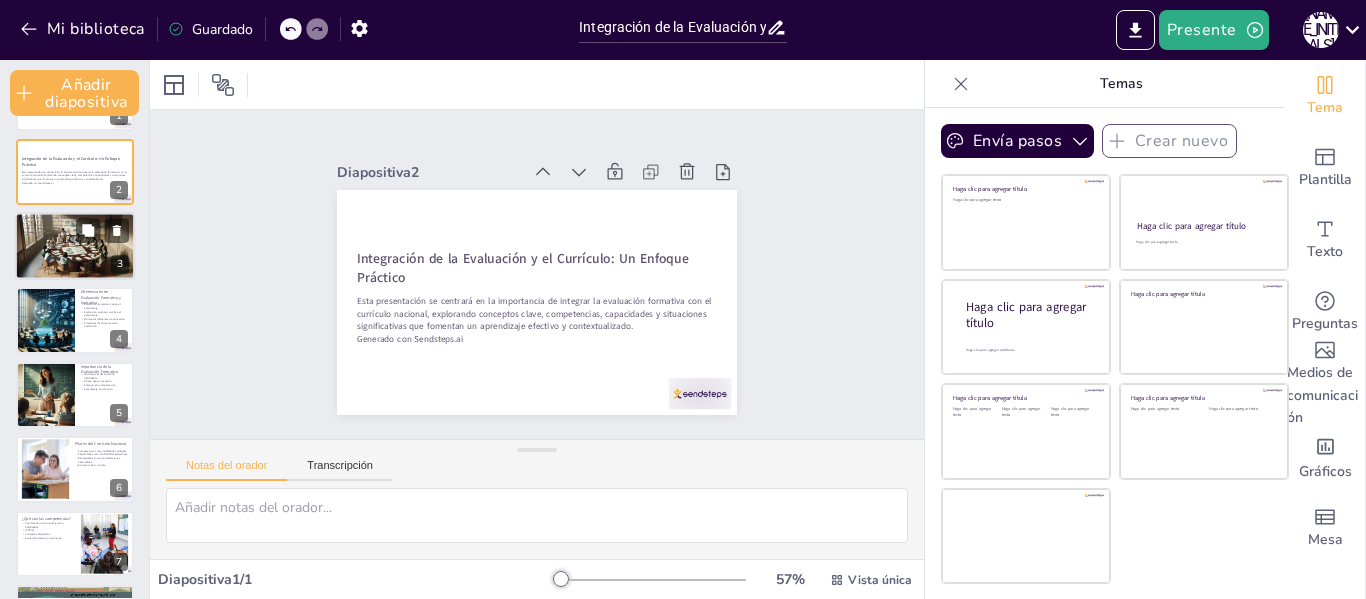 scroll, scrollTop: 200, scrollLeft: 0, axis: vertical 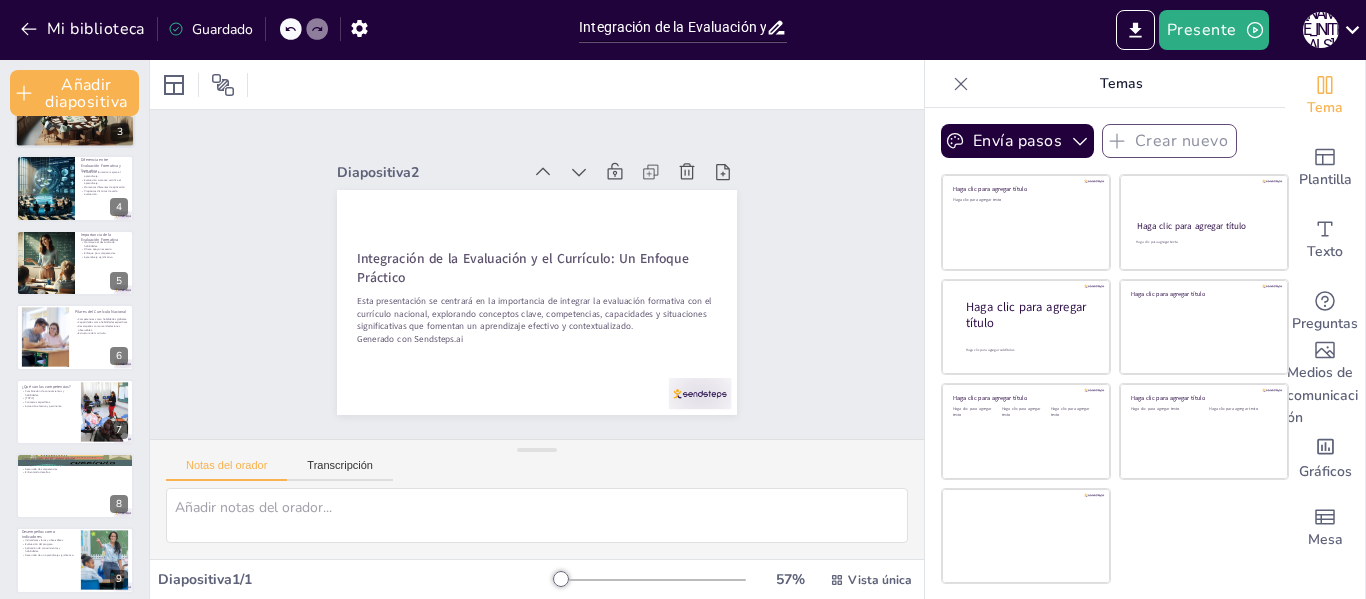 checkbox on "true" 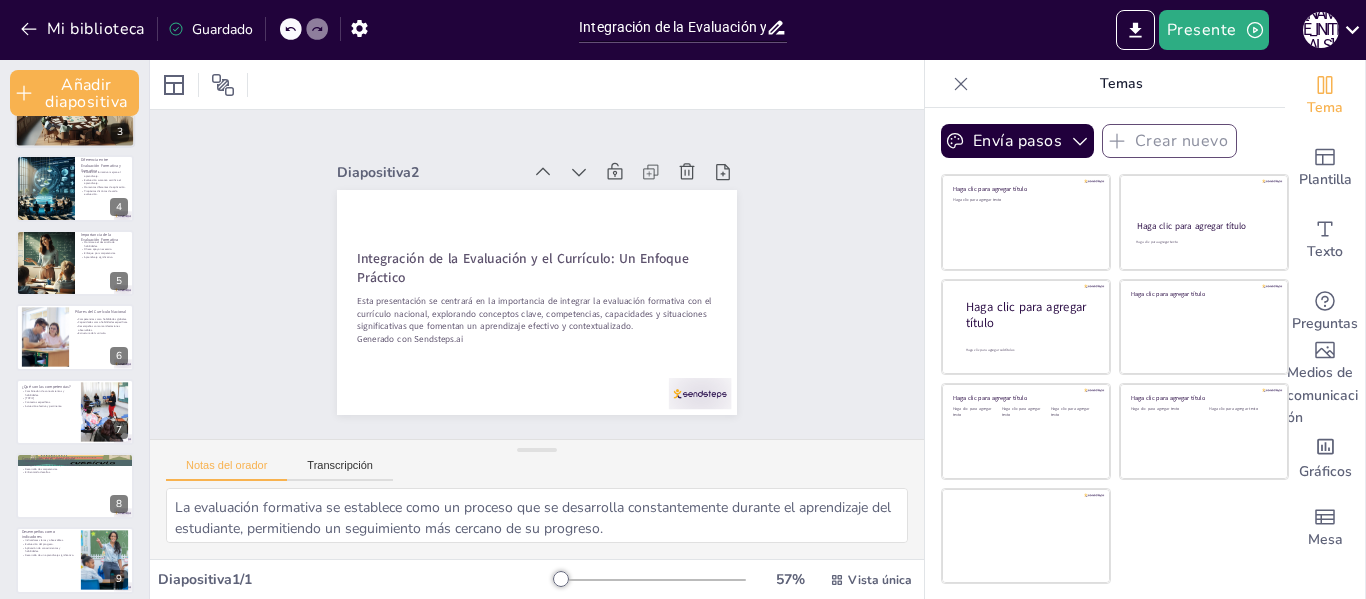 scroll, scrollTop: 0, scrollLeft: 0, axis: both 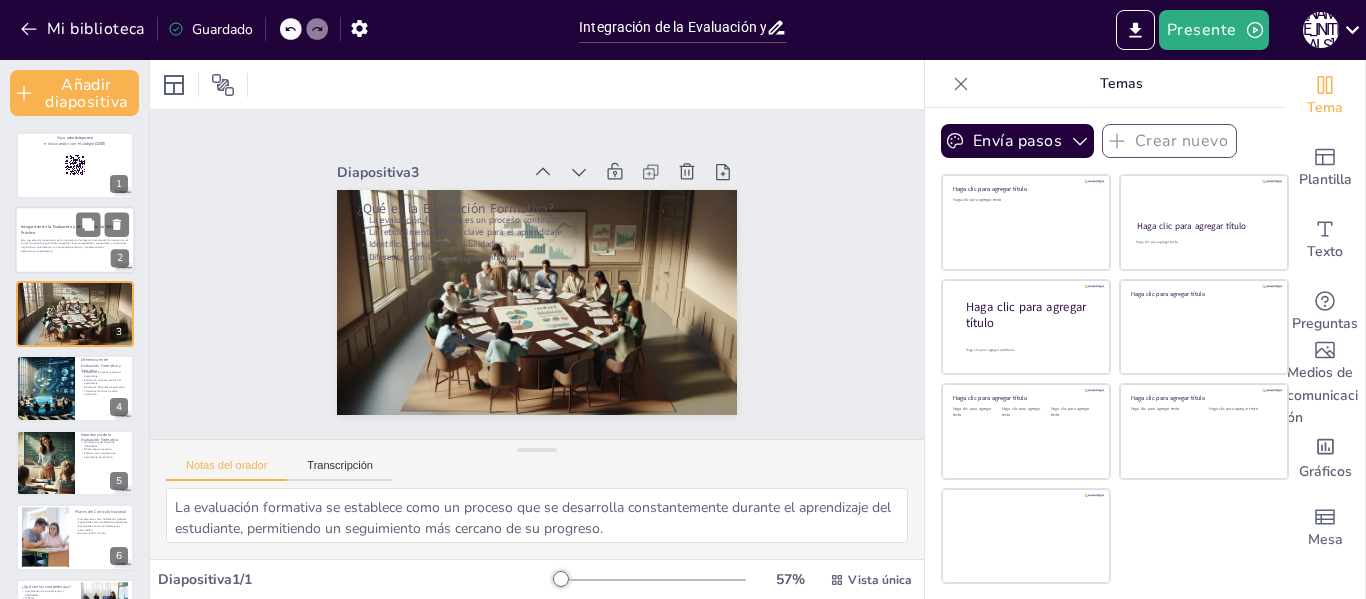 checkbox on "true" 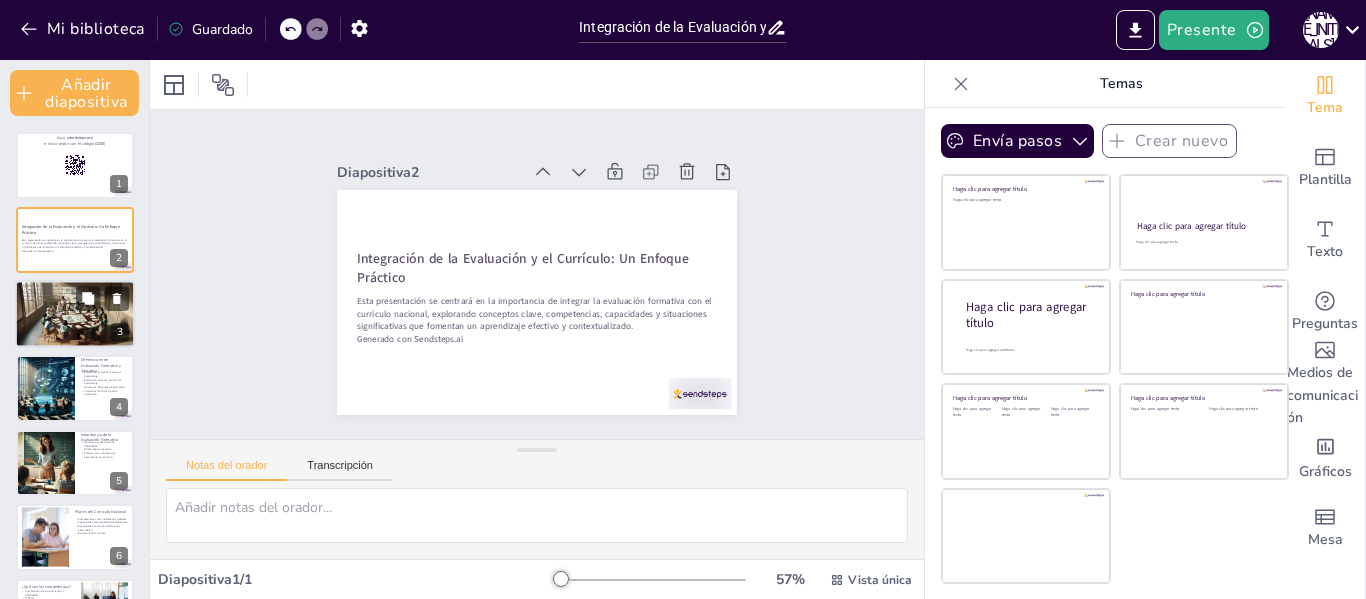 checkbox on "true" 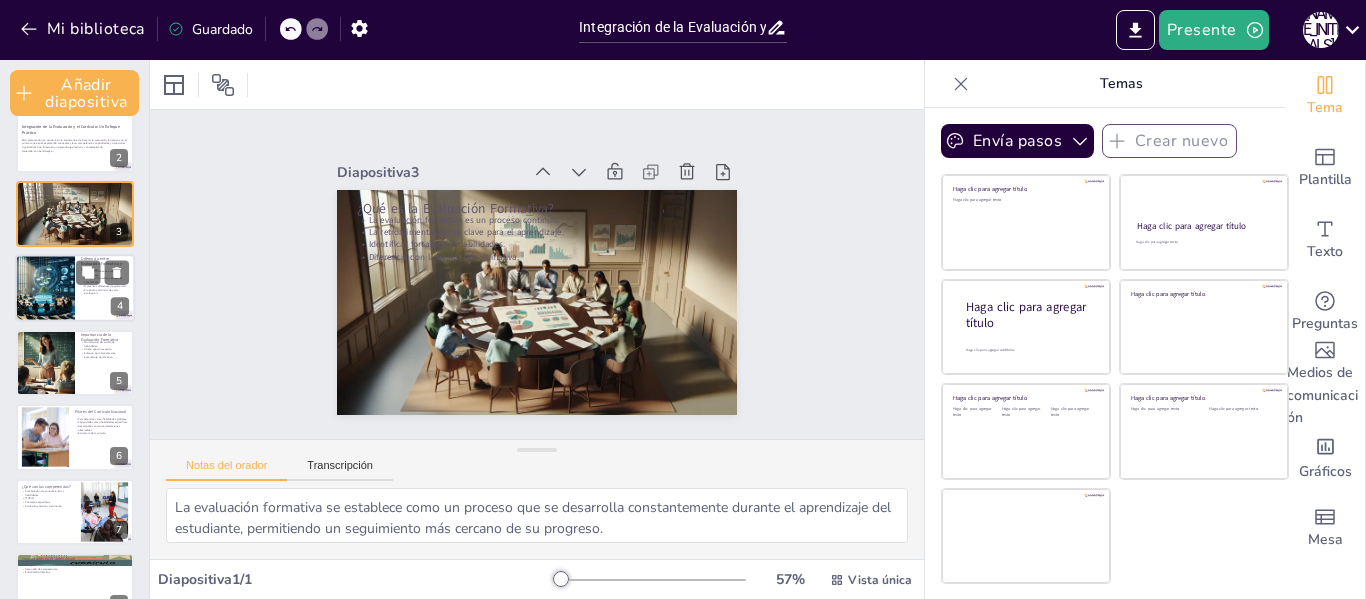 checkbox on "true" 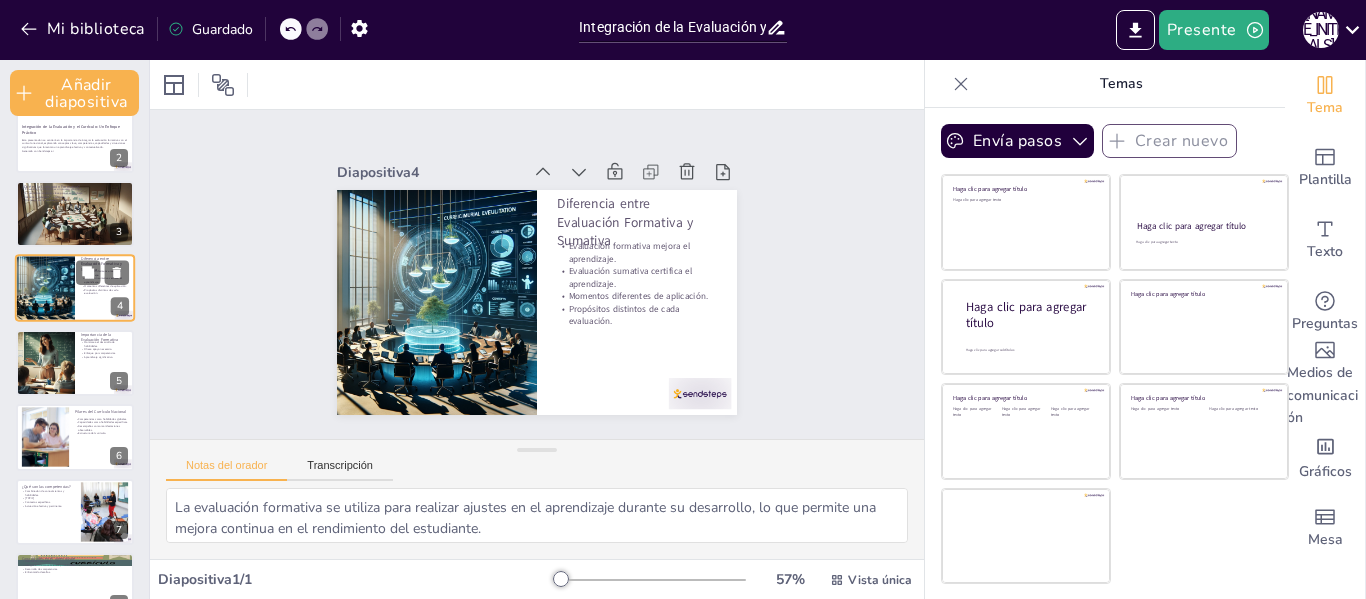 scroll, scrollTop: 31, scrollLeft: 0, axis: vertical 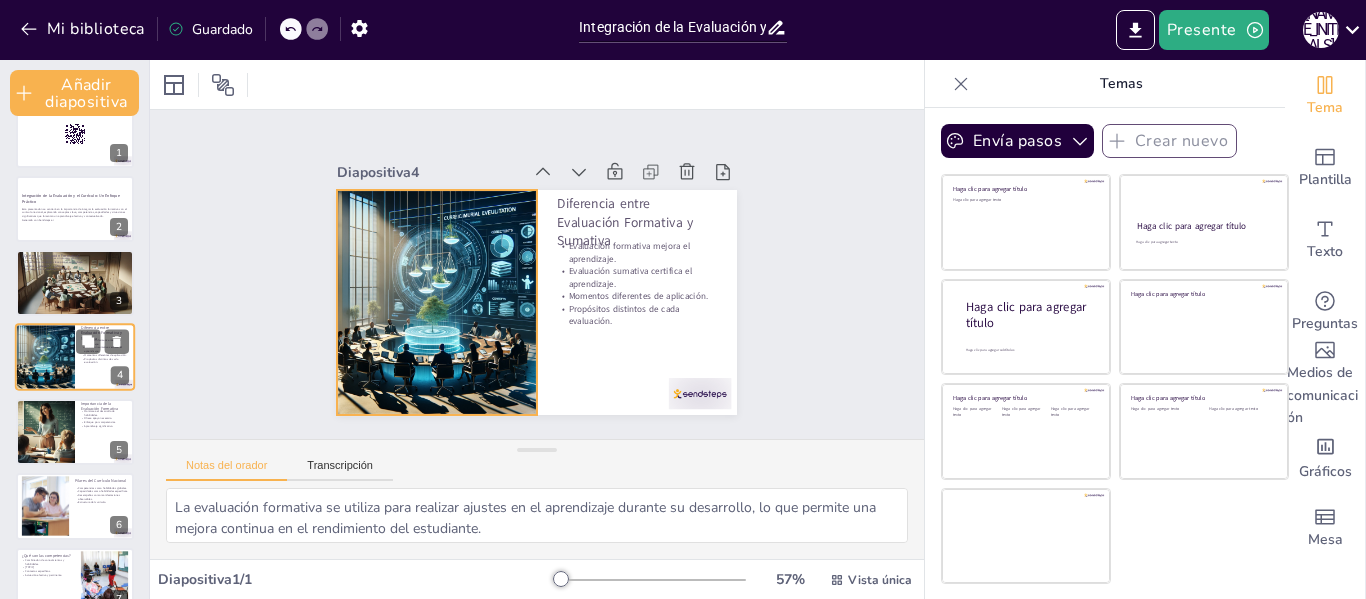 click at bounding box center [45, 358] 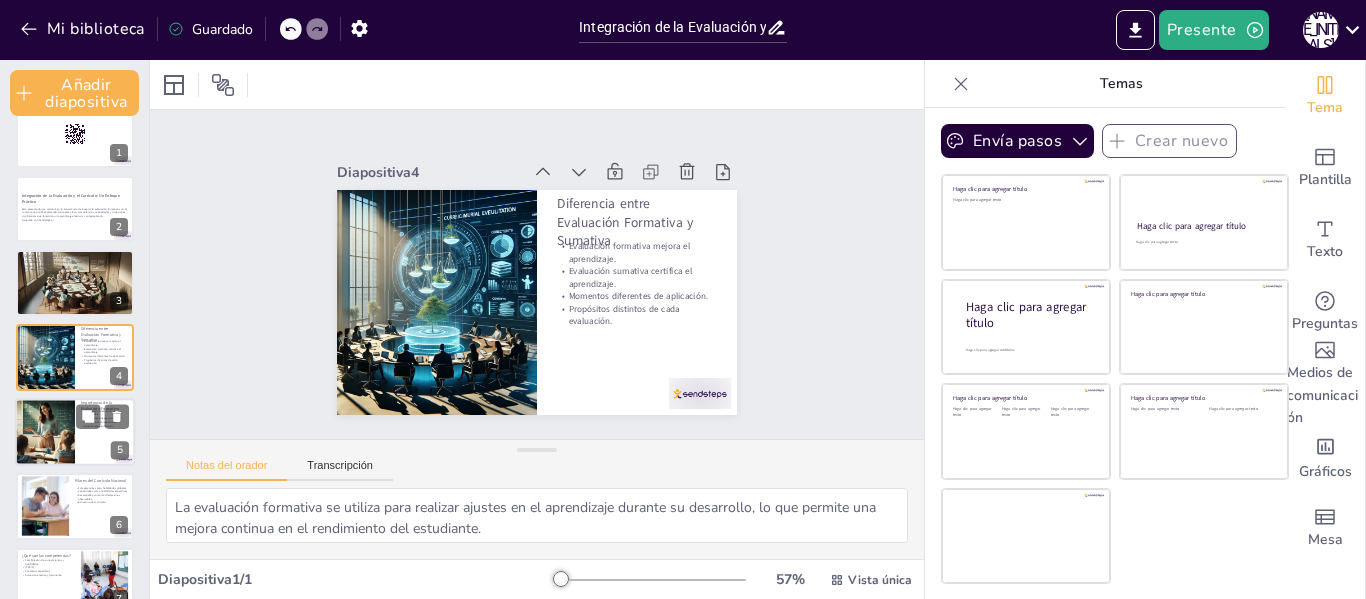 checkbox on "true" 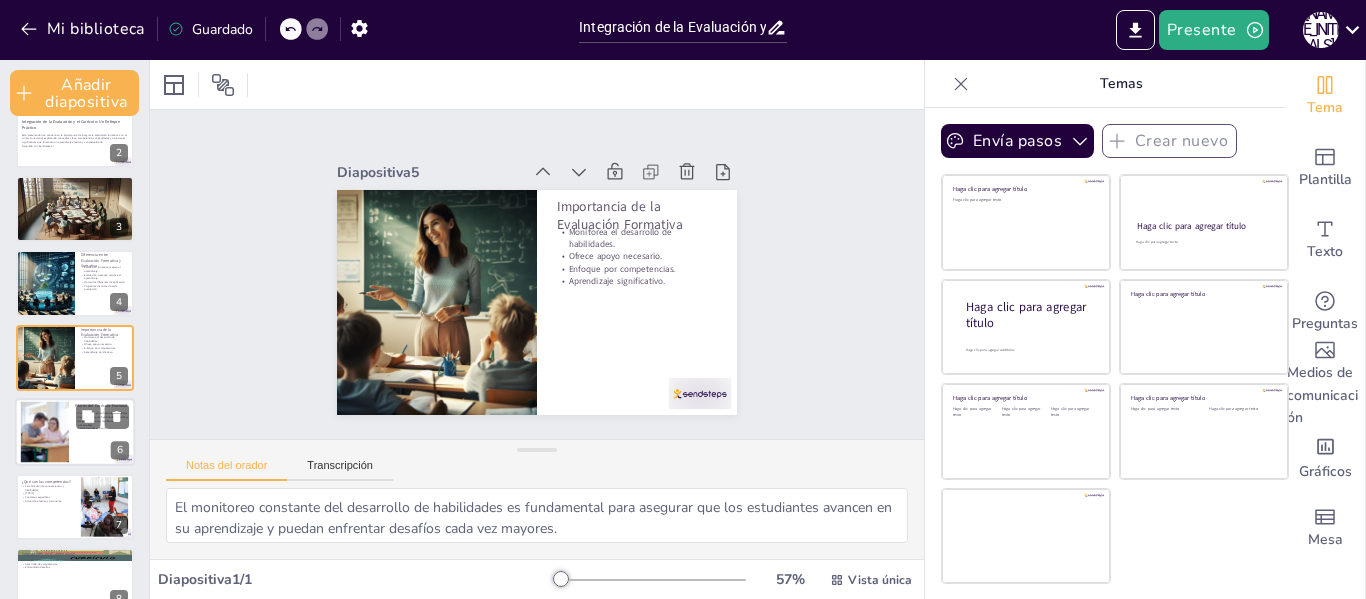 scroll, scrollTop: 205, scrollLeft: 0, axis: vertical 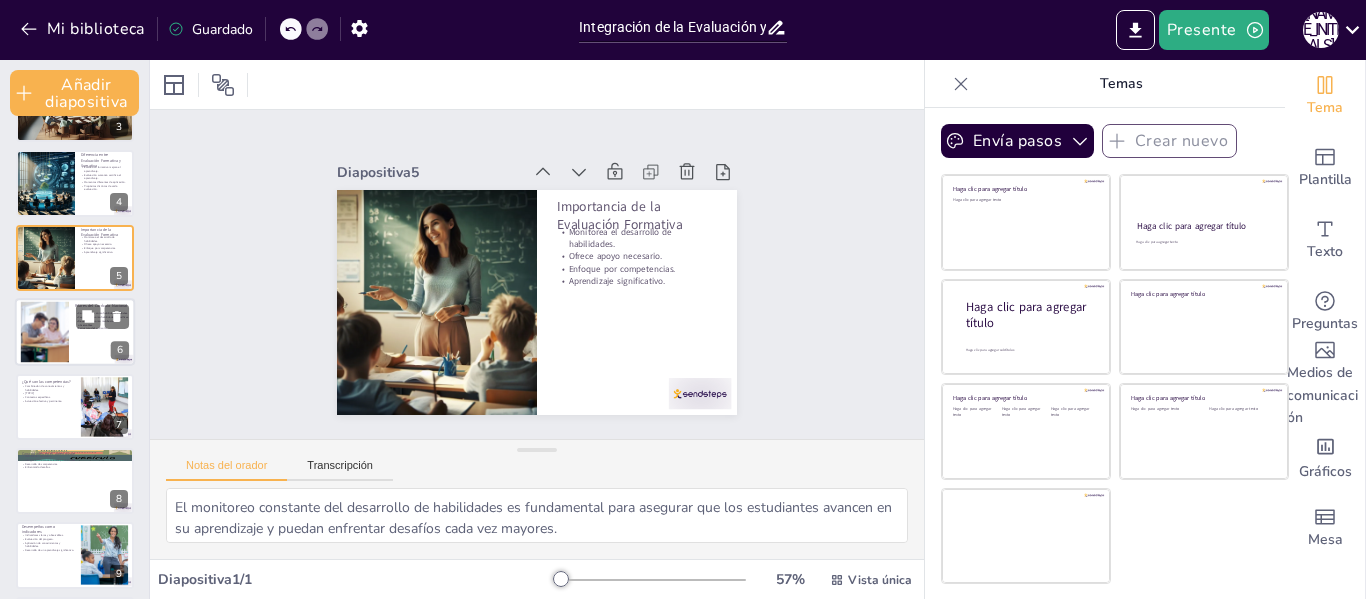 checkbox on "true" 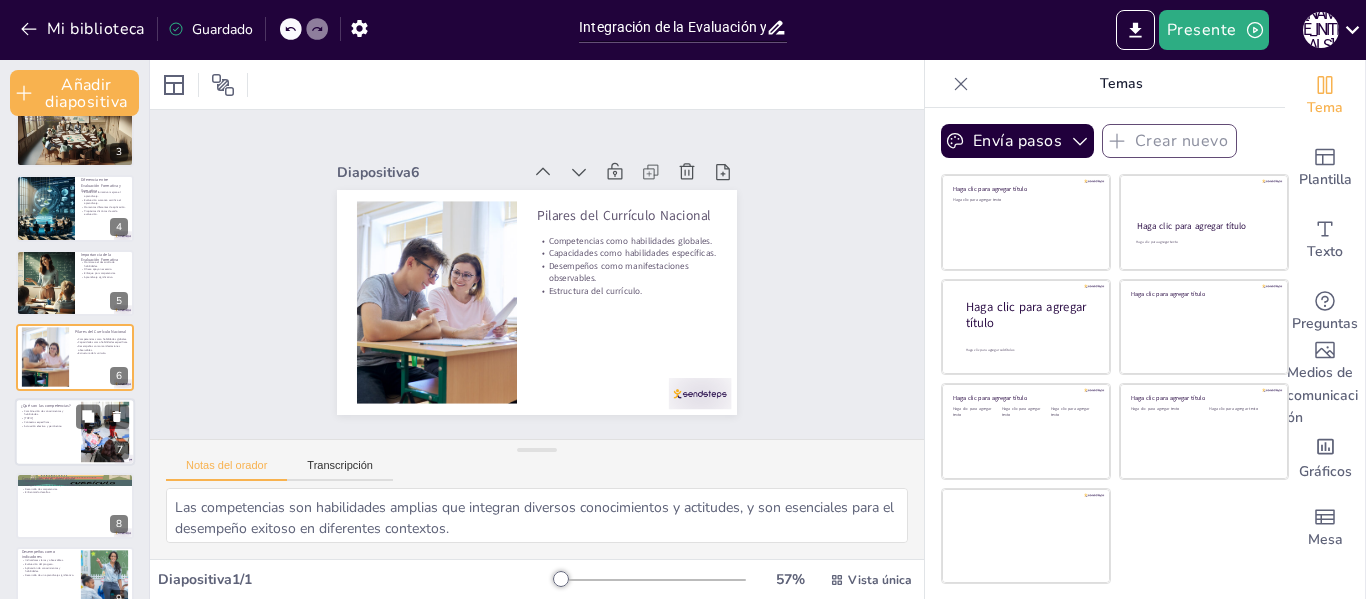 checkbox on "true" 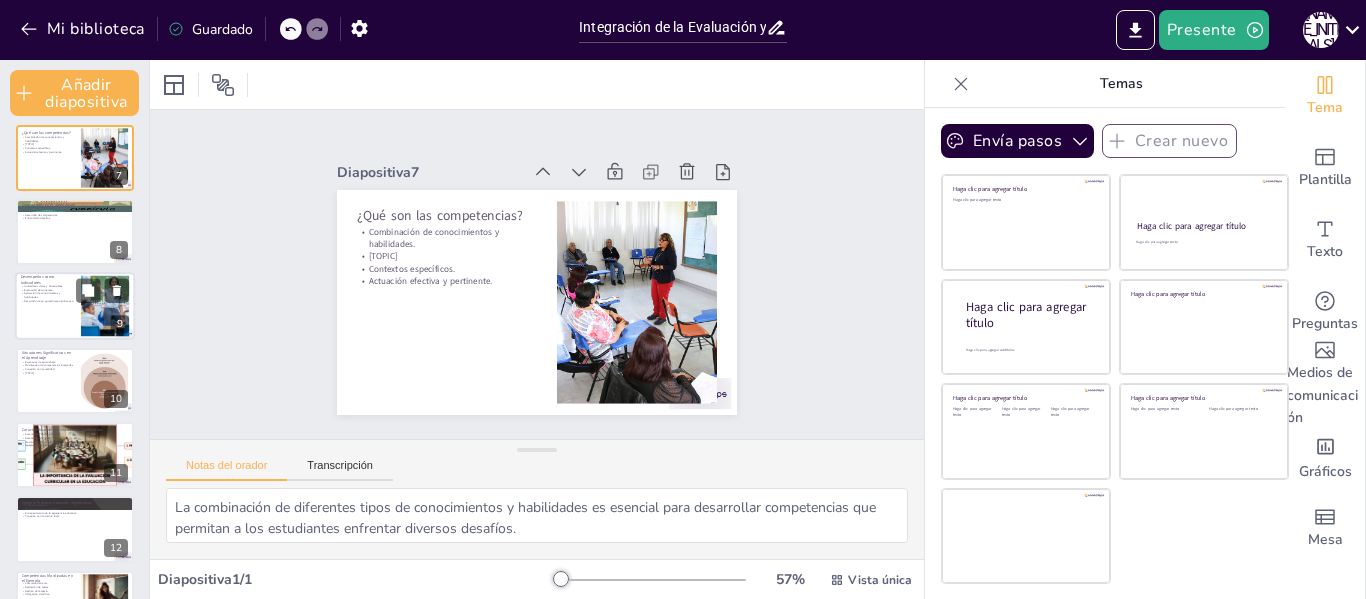 checkbox on "true" 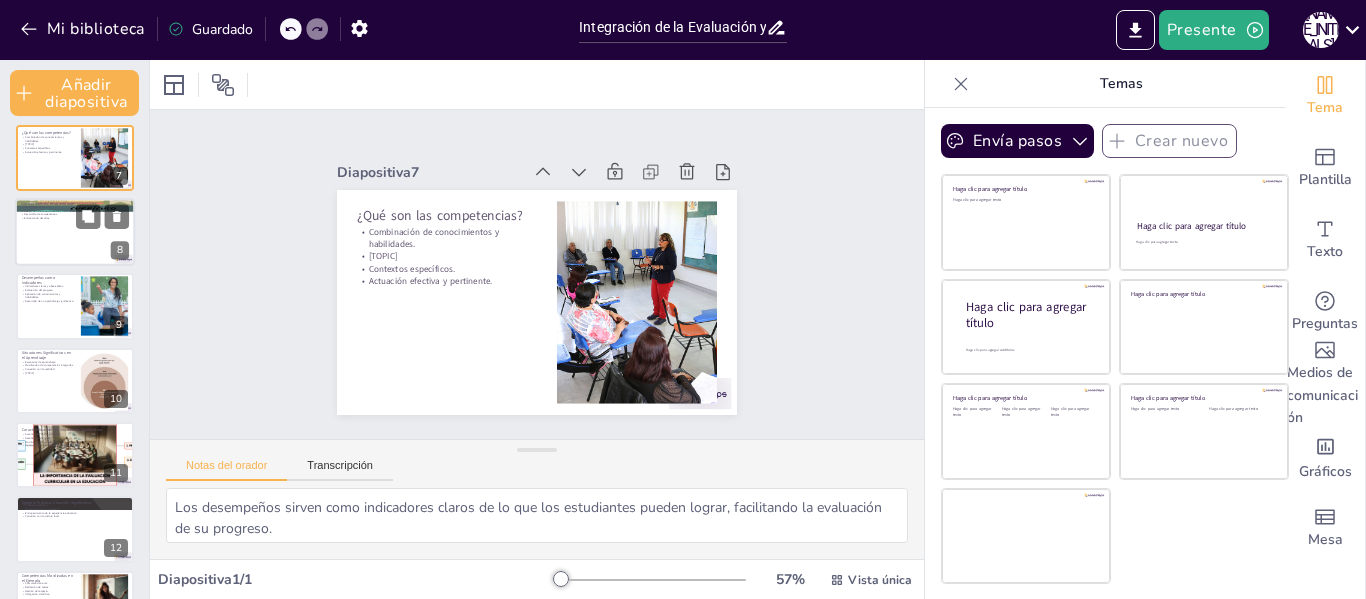 scroll, scrollTop: 403, scrollLeft: 0, axis: vertical 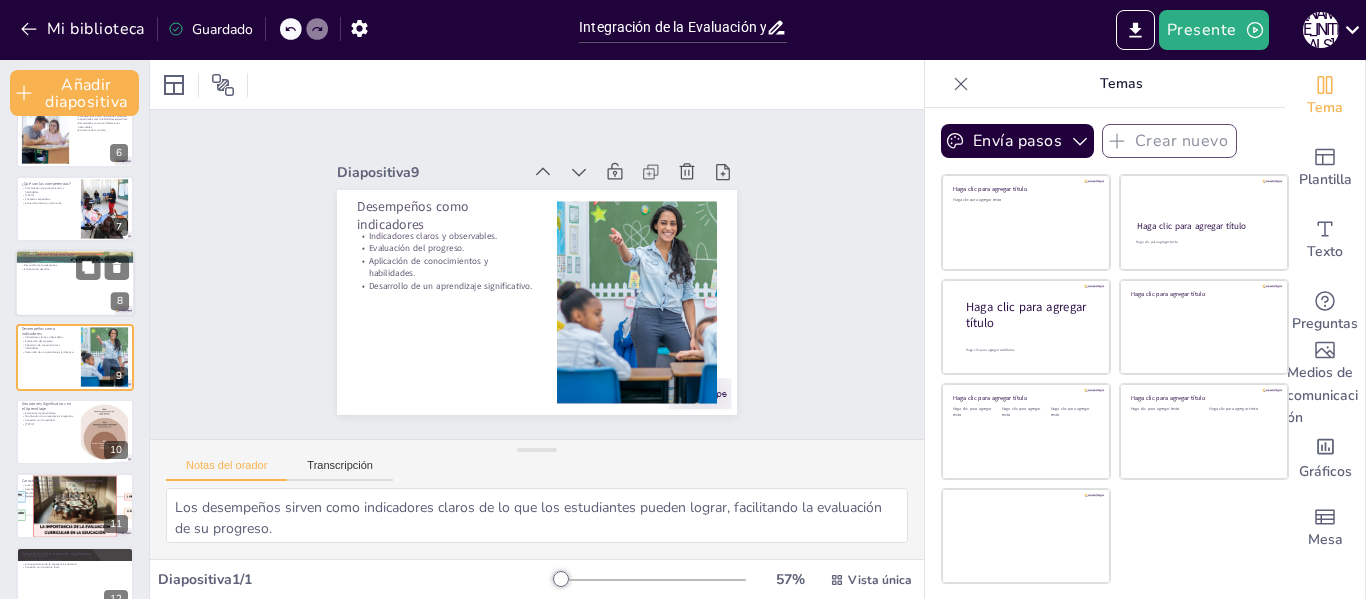 checkbox on "true" 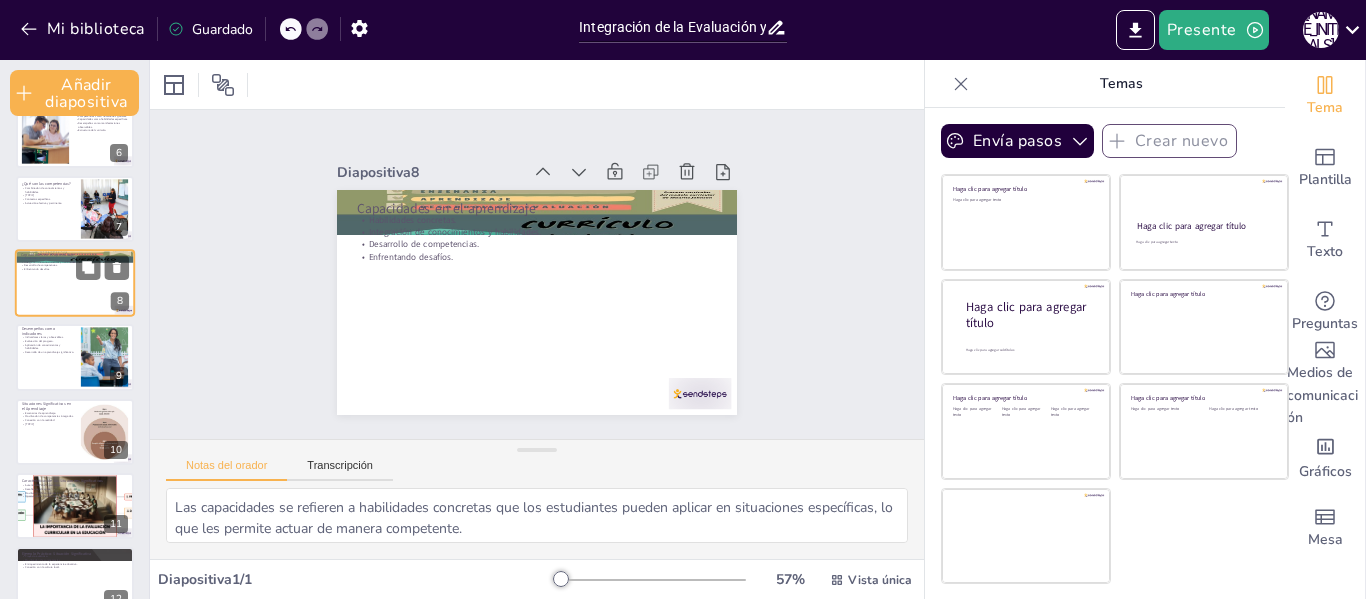 scroll, scrollTop: 328, scrollLeft: 0, axis: vertical 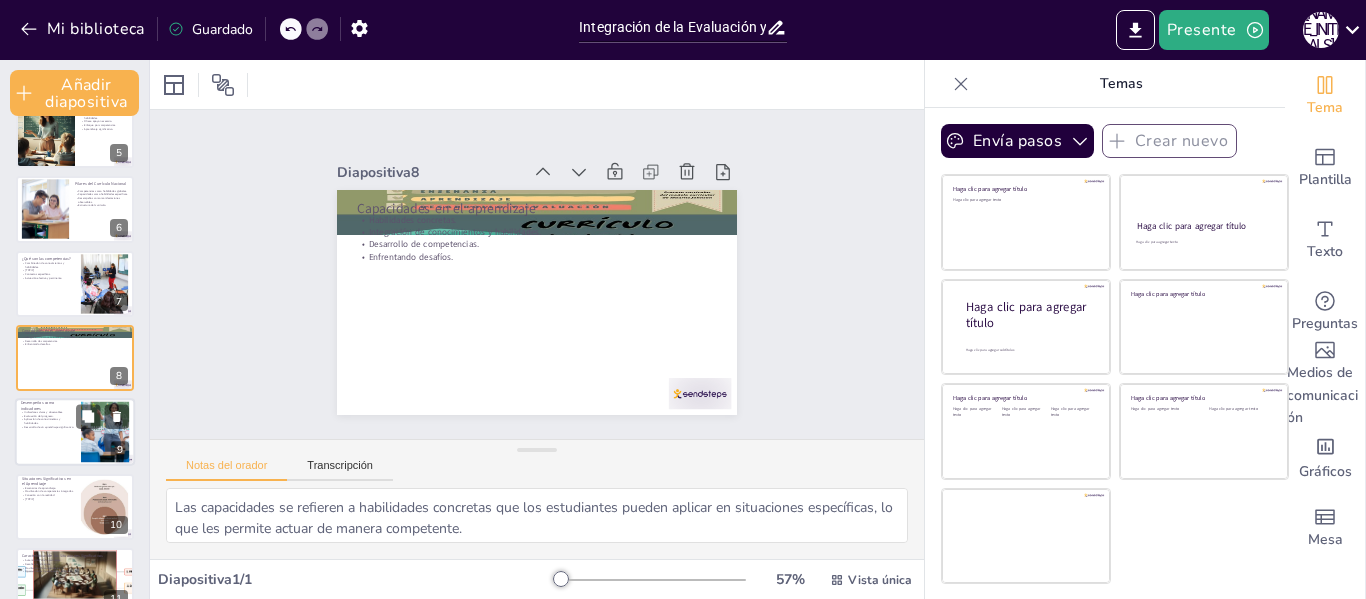 checkbox on "true" 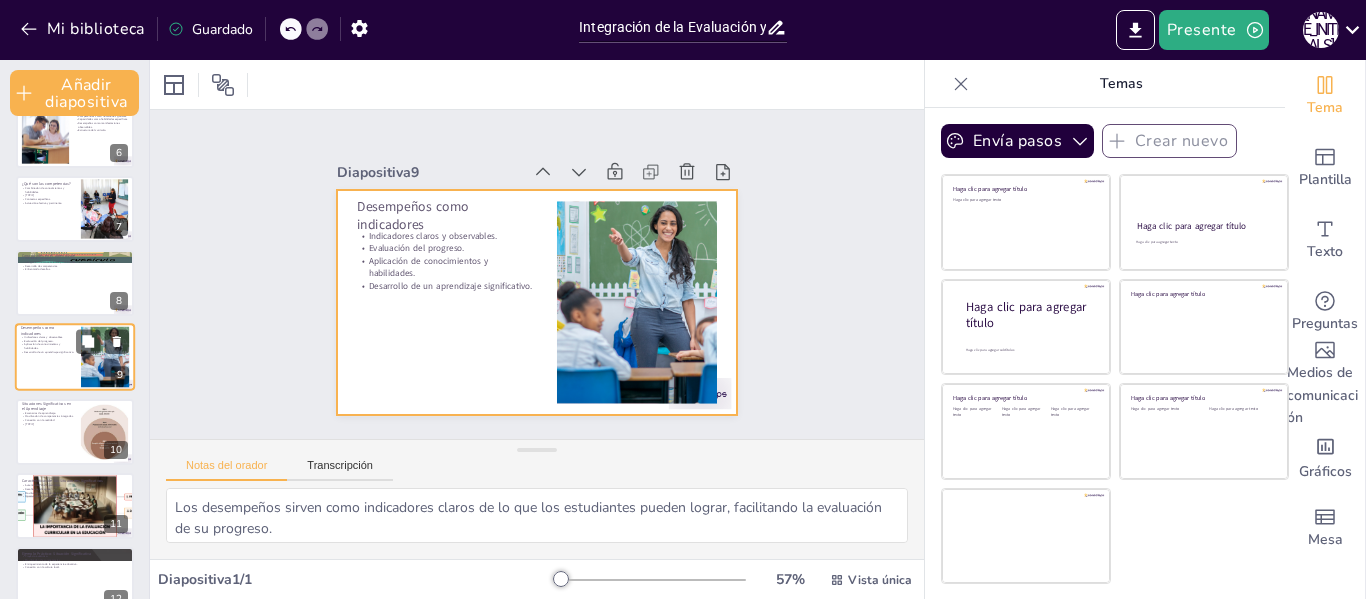 scroll, scrollTop: 503, scrollLeft: 0, axis: vertical 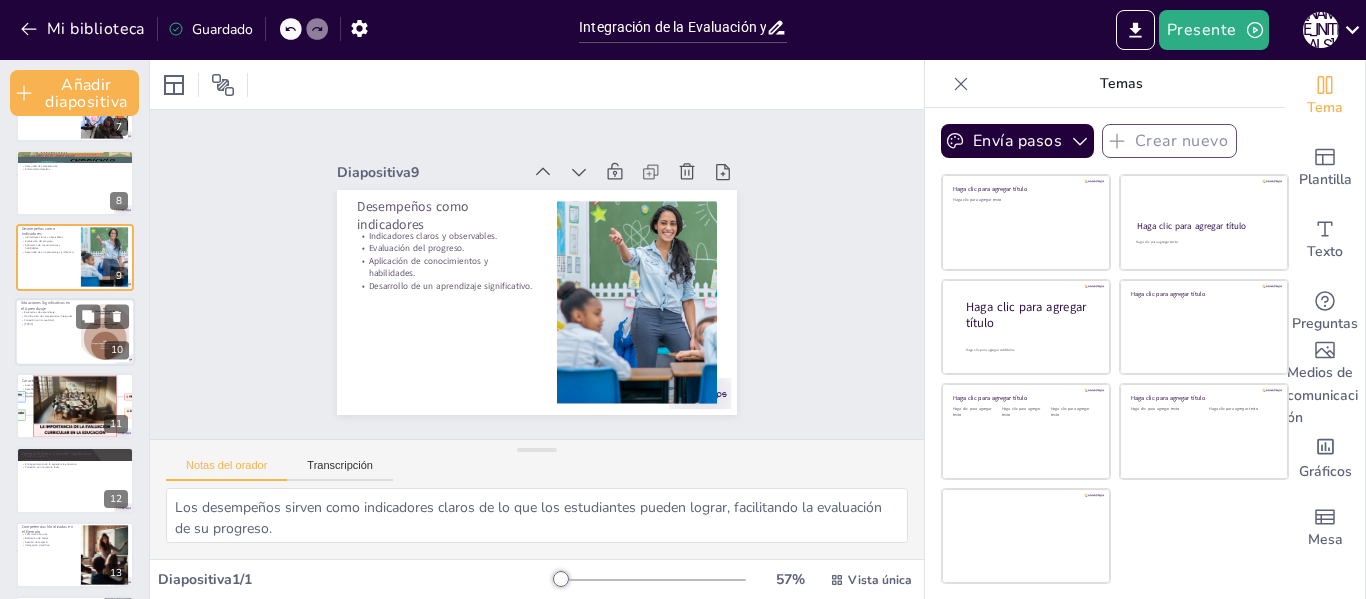 checkbox on "true" 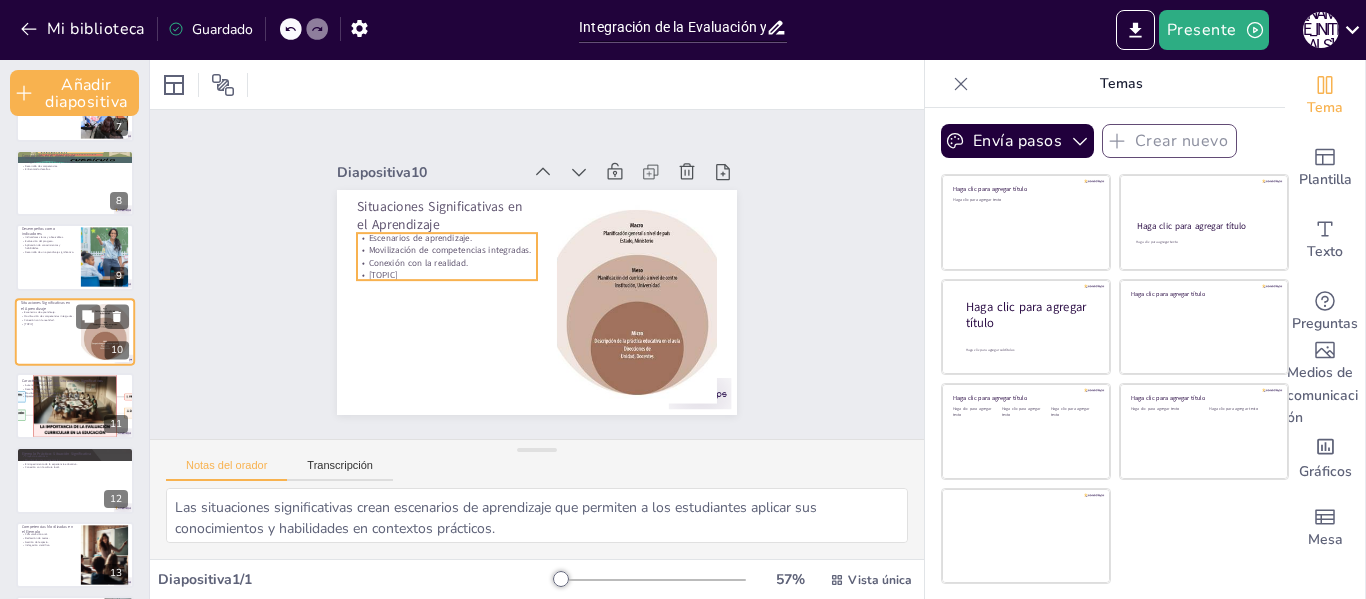 scroll, scrollTop: 477, scrollLeft: 0, axis: vertical 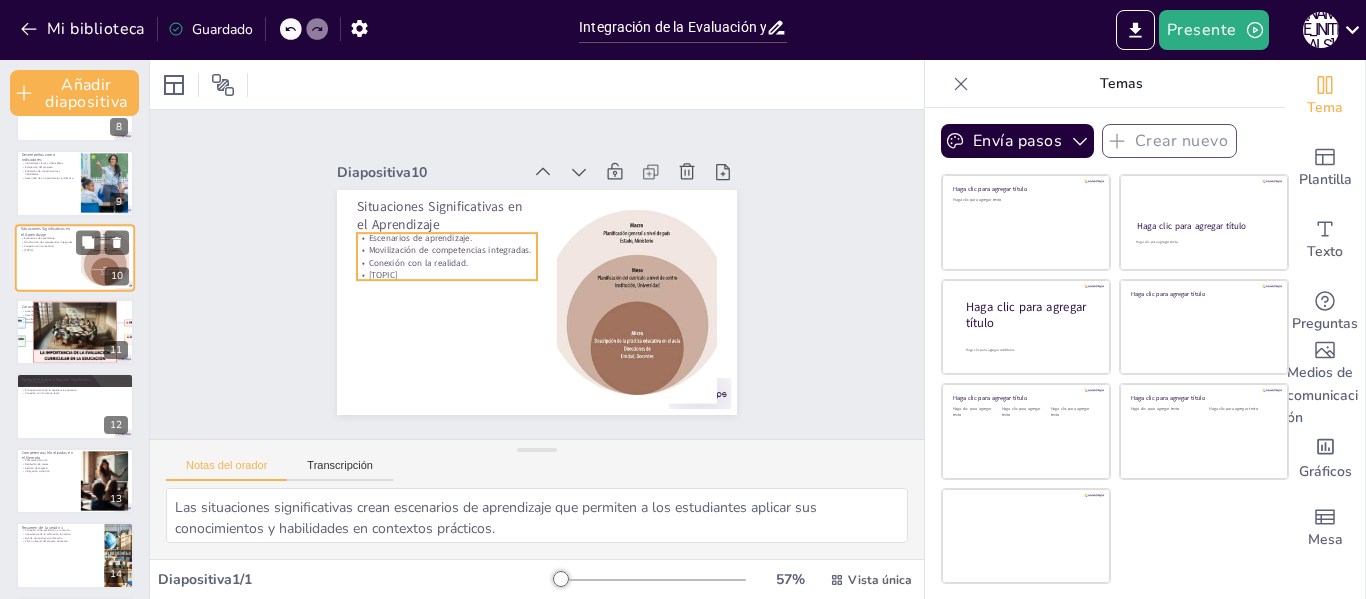 checkbox on "true" 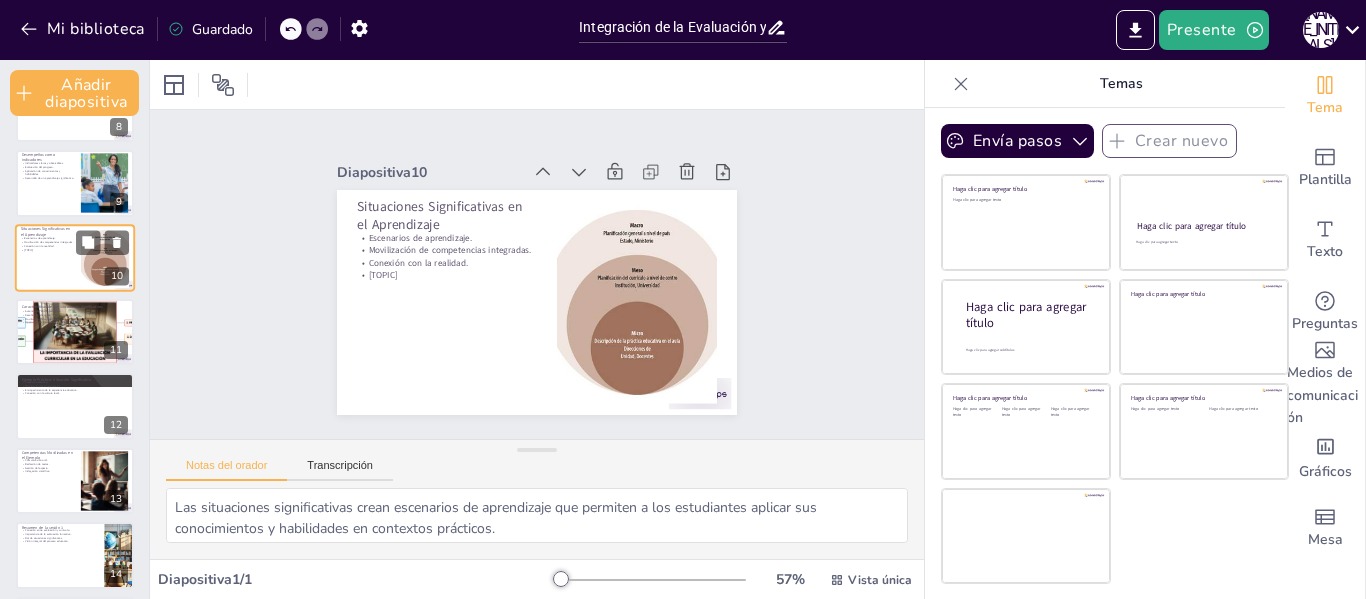 click at bounding box center (75, 332) 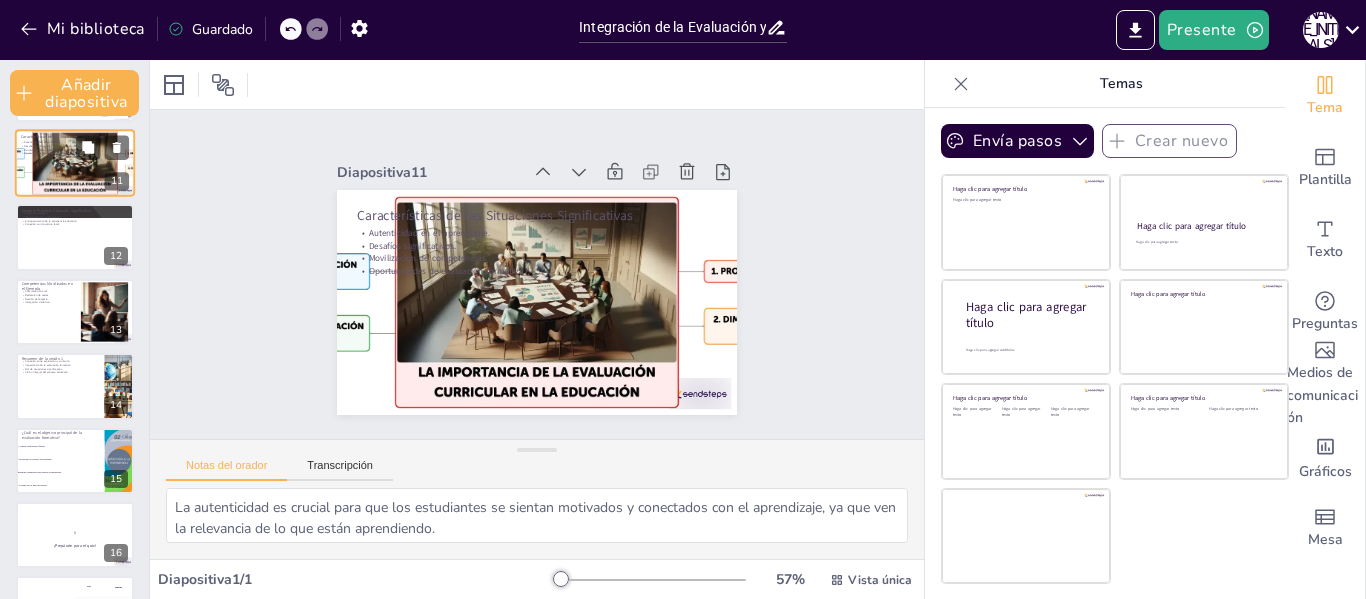 scroll, scrollTop: 752, scrollLeft: 0, axis: vertical 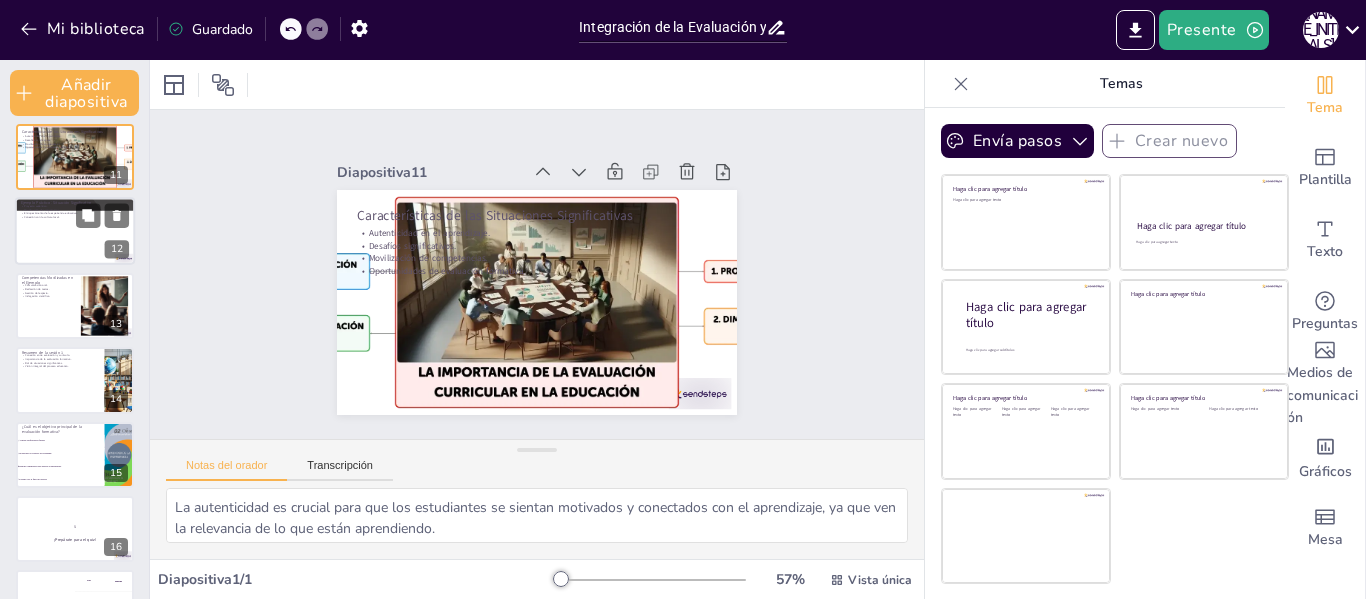 checkbox on "true" 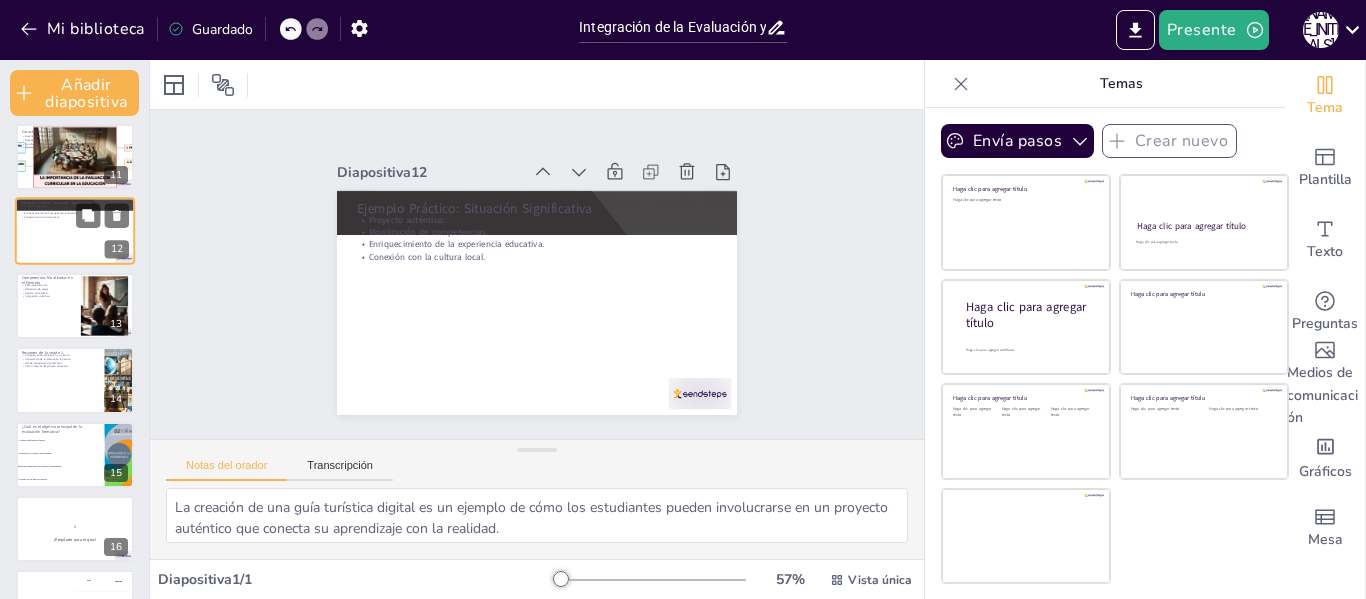 scroll, scrollTop: 626, scrollLeft: 0, axis: vertical 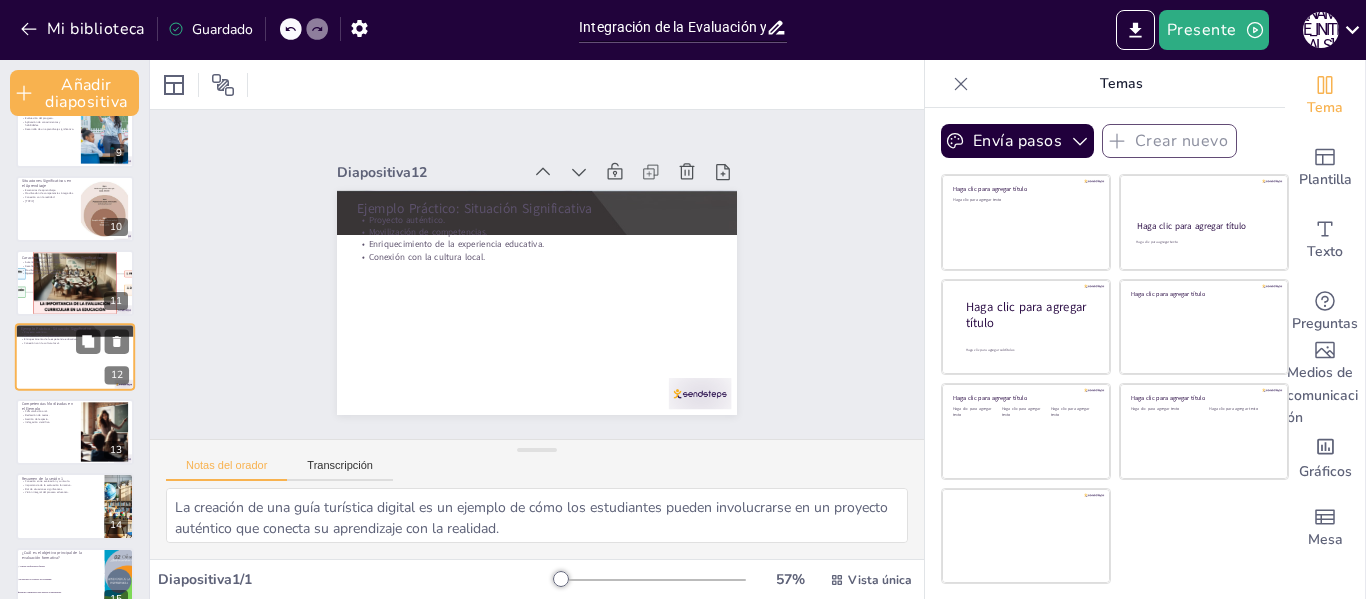 click on "Vaya a sendsteps.me e inicia sesión con el código [CODE] 1 Integración de la Evaluación y el Currículo: Un Enfoque Práctico Esta presentación se centrará en la importancia de integrar la evaluación formativa con el currículo nacional, explorando conceptos clave, competencias, capacidades y situaciones significativas que fomentan un aprendizaje efectivo y contextualizado. Generado con Sendsteps.ai 2 ¿Qué es la Evaluación Formativa? La evaluación formativa es un proceso continuo. La retroalimentación es clave para el aprendizaje. Identificar fortalezas y debilidades. Diferencia con la evaluación sumativa. 3 Diferencia entre Evaluación Formativa y Sumativa Evaluación formativa mejora el aprendizaje. Evaluación sumativa certifica el aprendizaje. Momentos diferentes de aplicación. Propósitos distintos de cada evaluación. 4 Importancia de la Evaluación Formativa Monitorea el desarrollo de habilidades. Ofrece apoyo necesario. Enfoque por competencias. Aprendizaje significativo. 5 6 7 8" at bounding box center [74, 134] 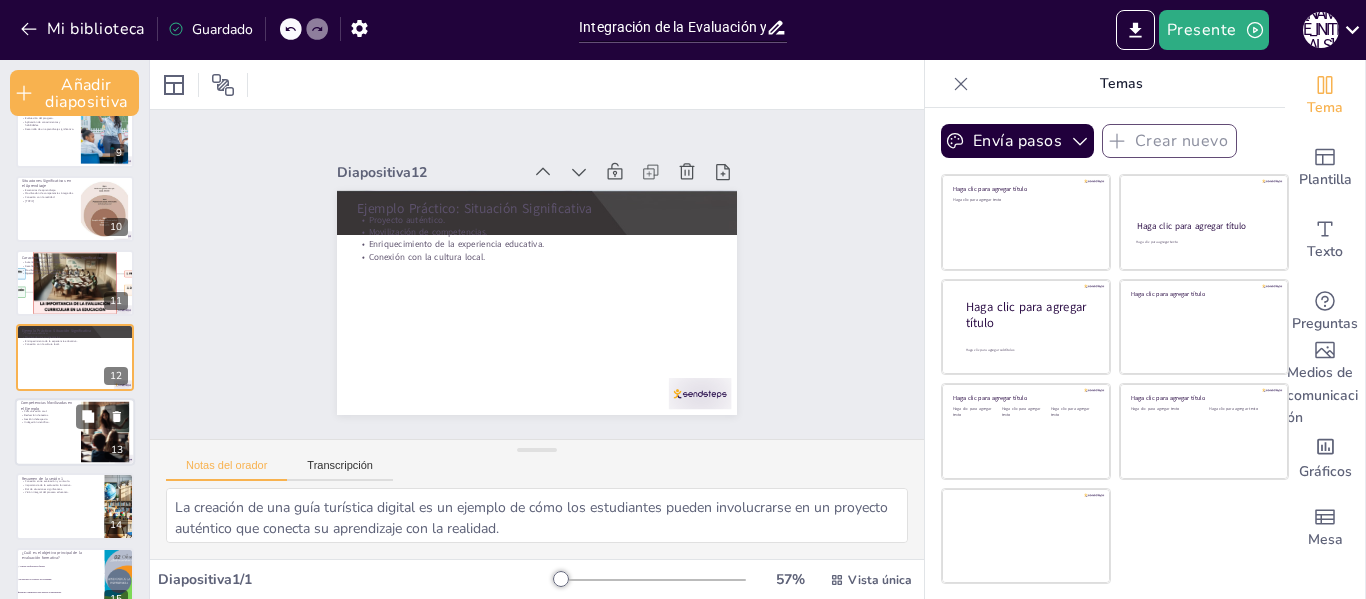 checkbox on "true" 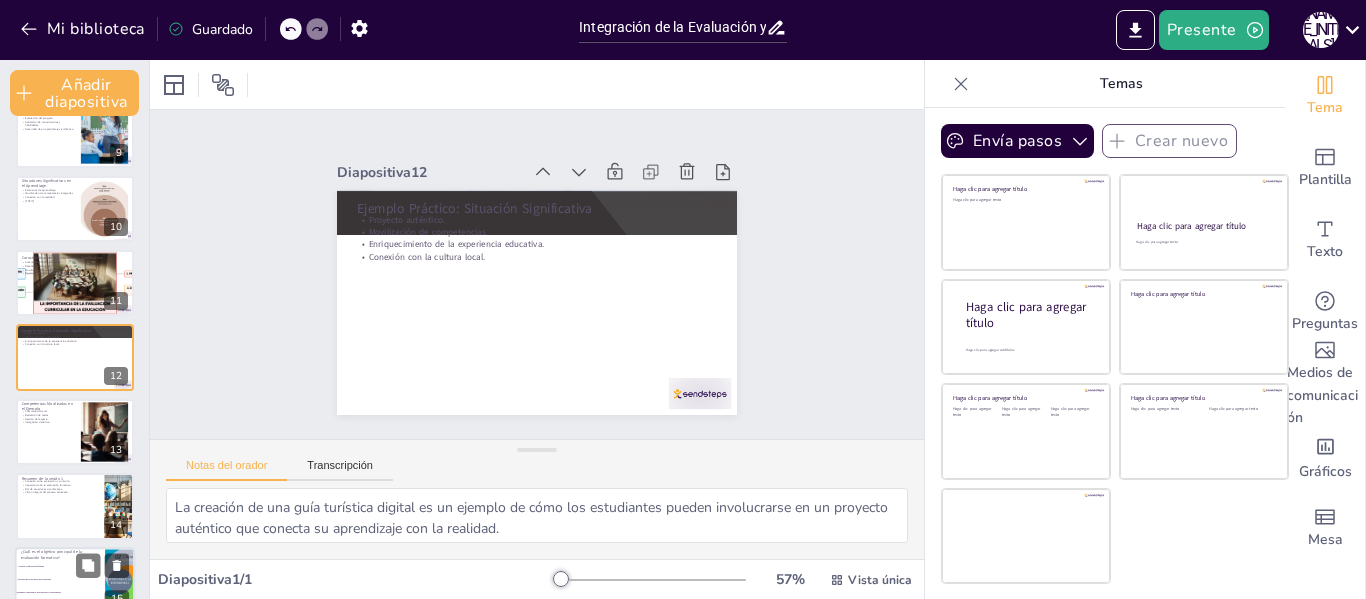 click at bounding box center (75, 506) 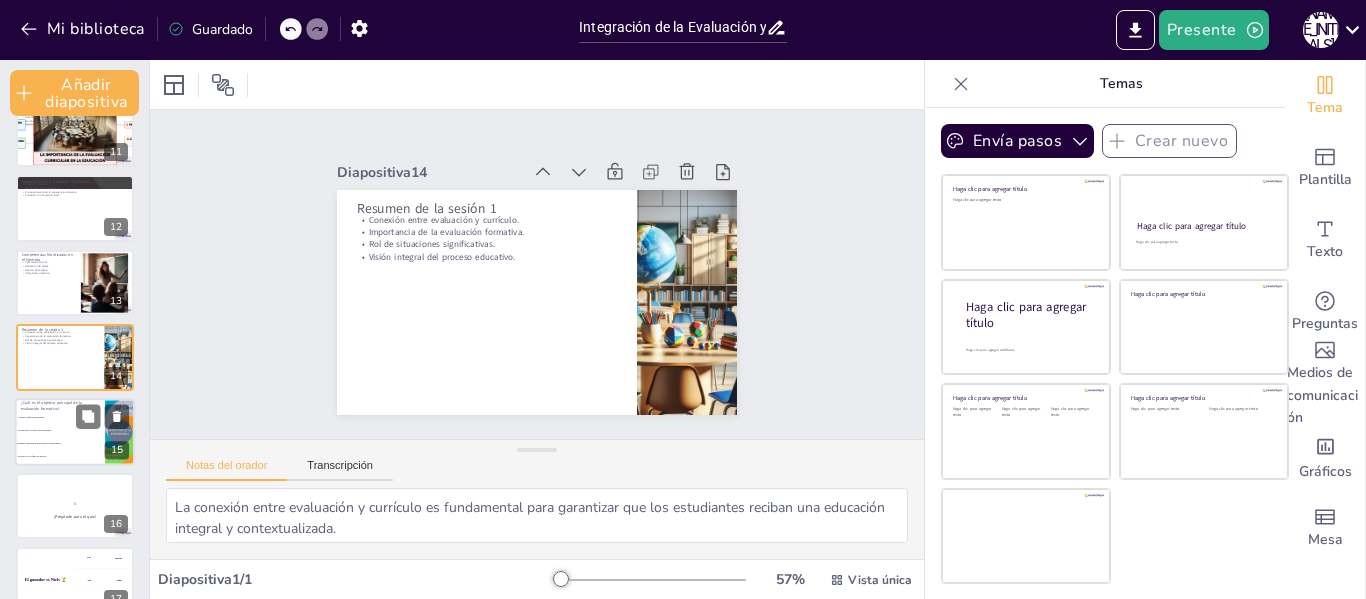 scroll, scrollTop: 805, scrollLeft: 0, axis: vertical 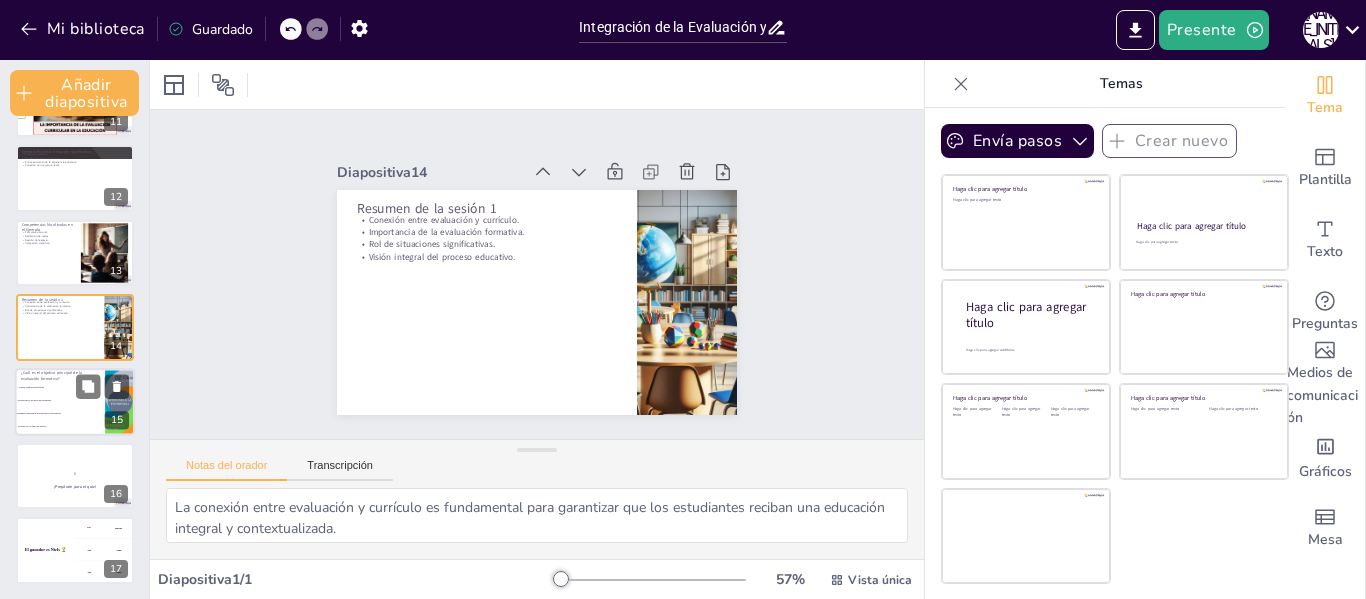 checkbox on "true" 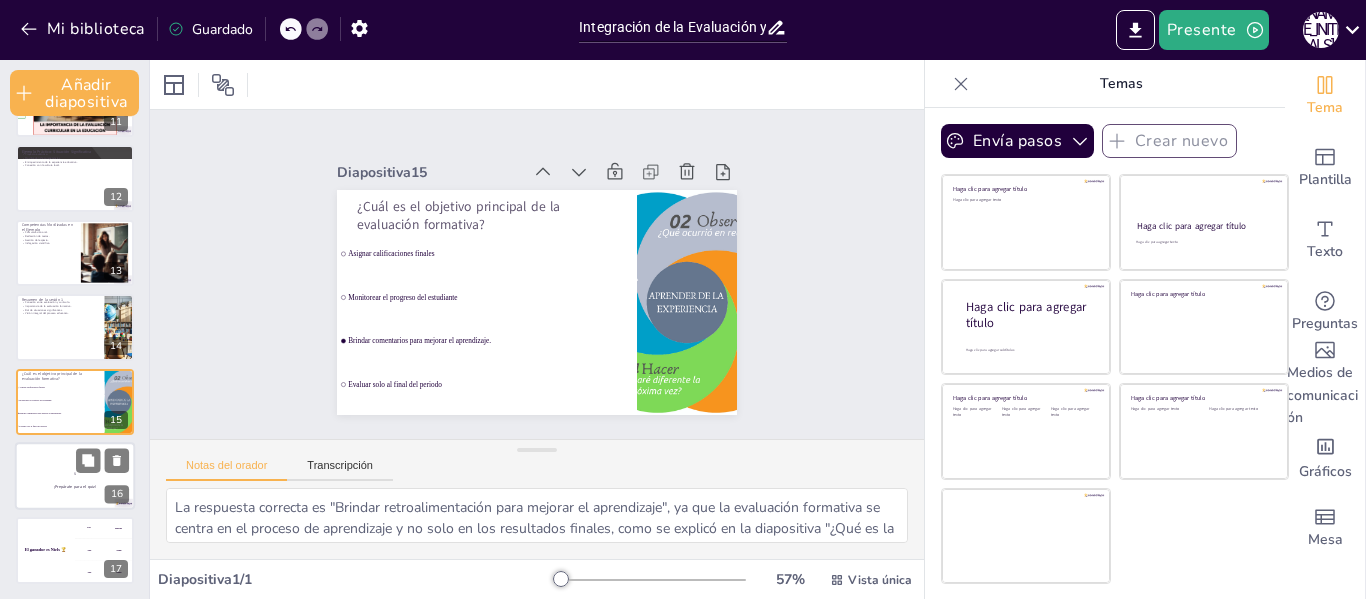 checkbox on "true" 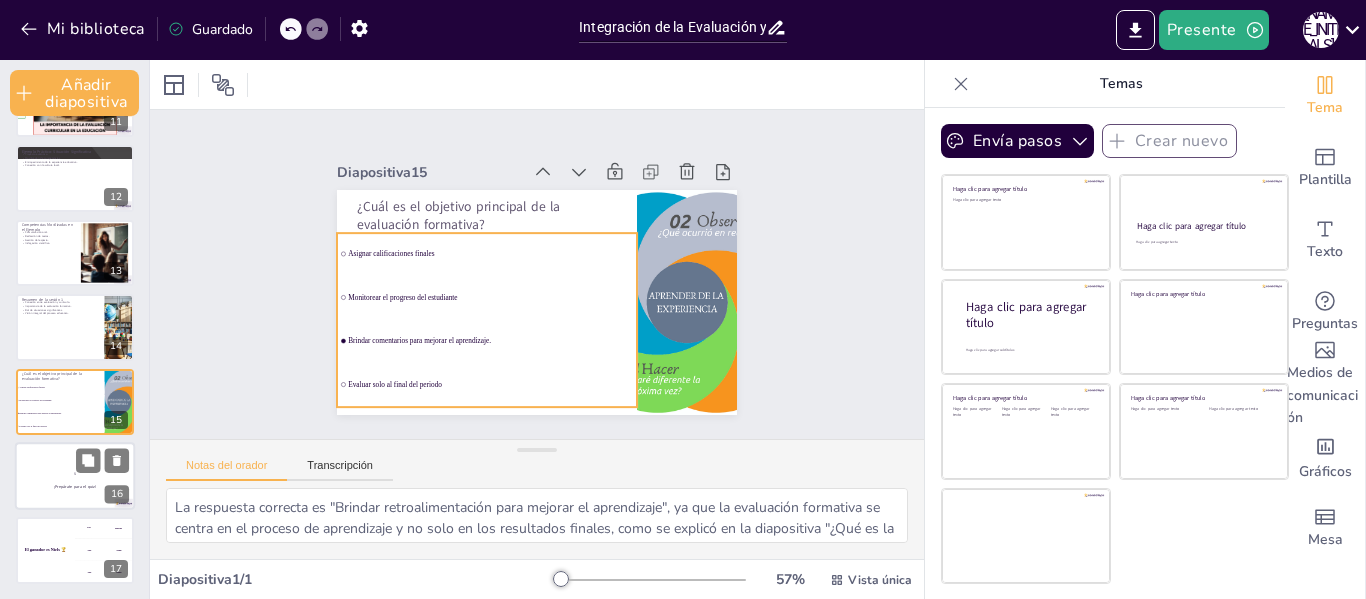 checkbox on "true" 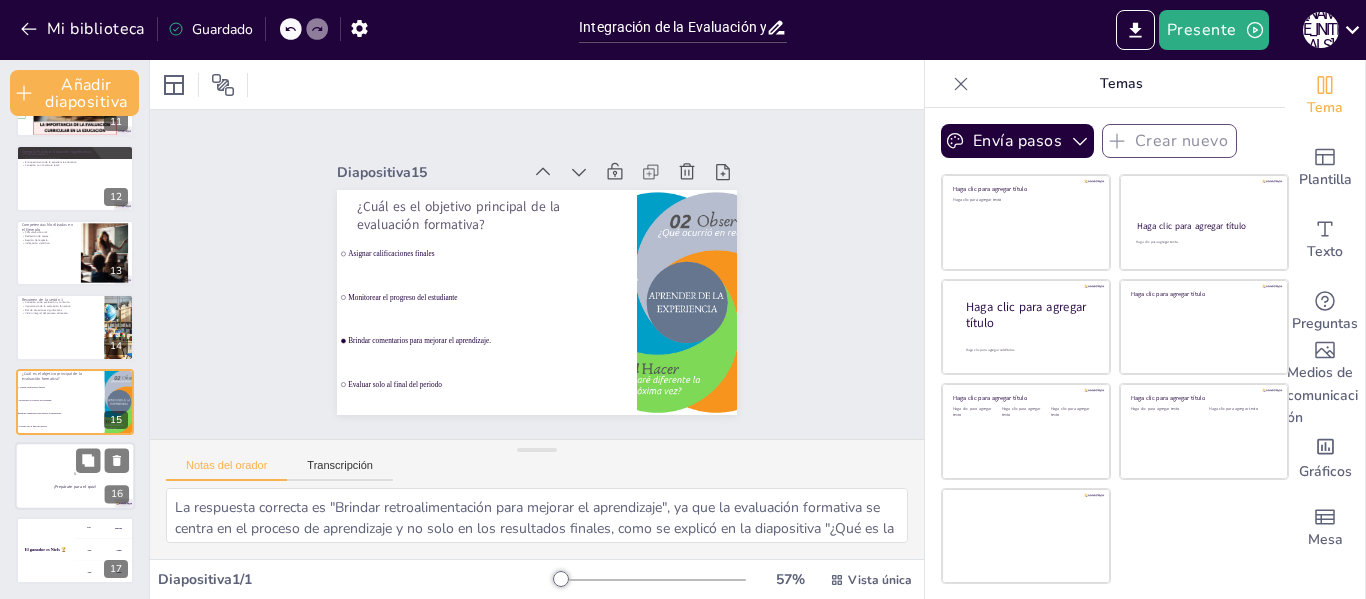 click at bounding box center (75, 476) 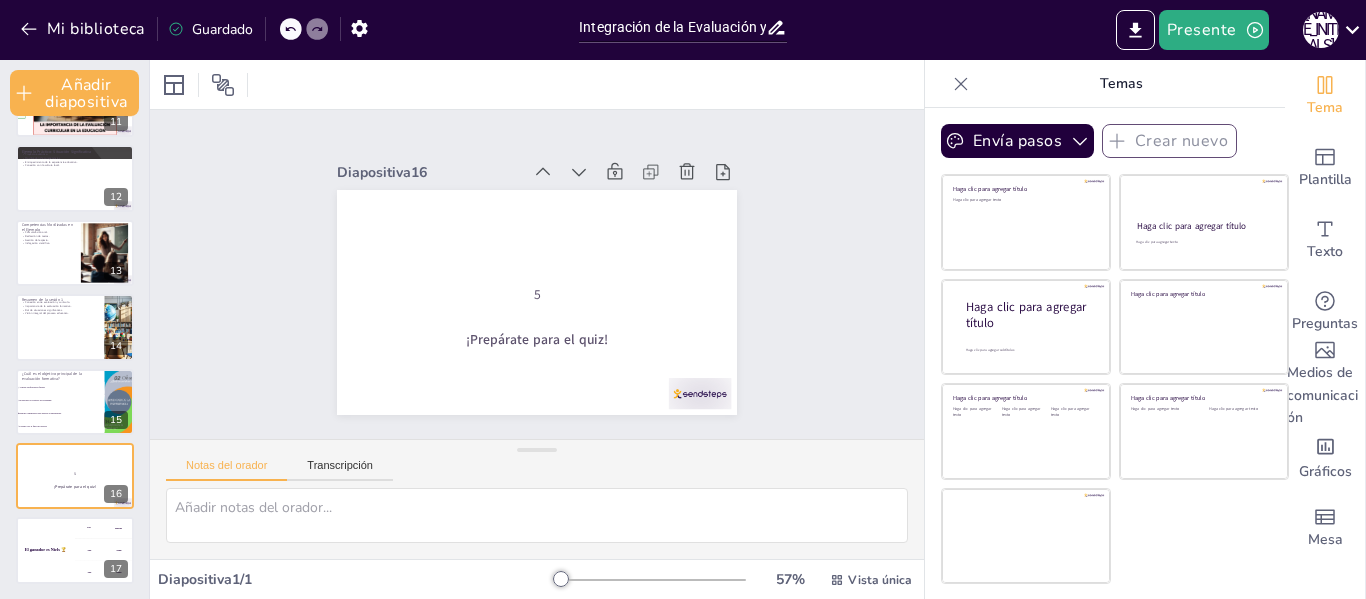 checkbox on "true" 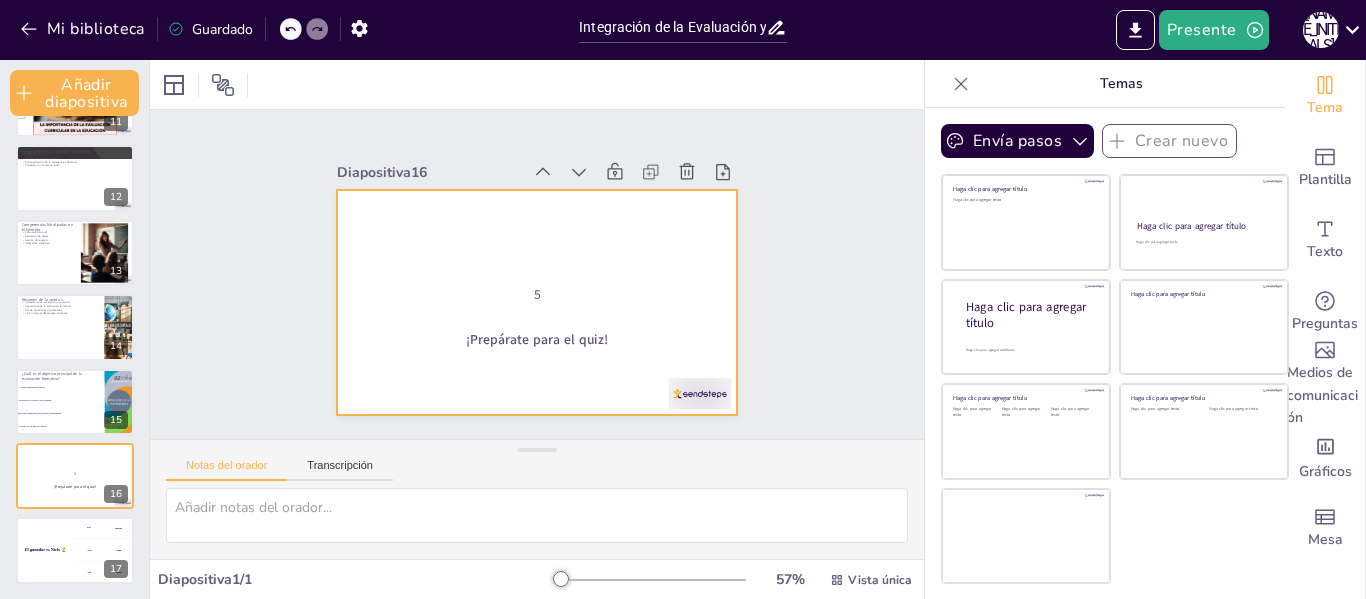checkbox on "true" 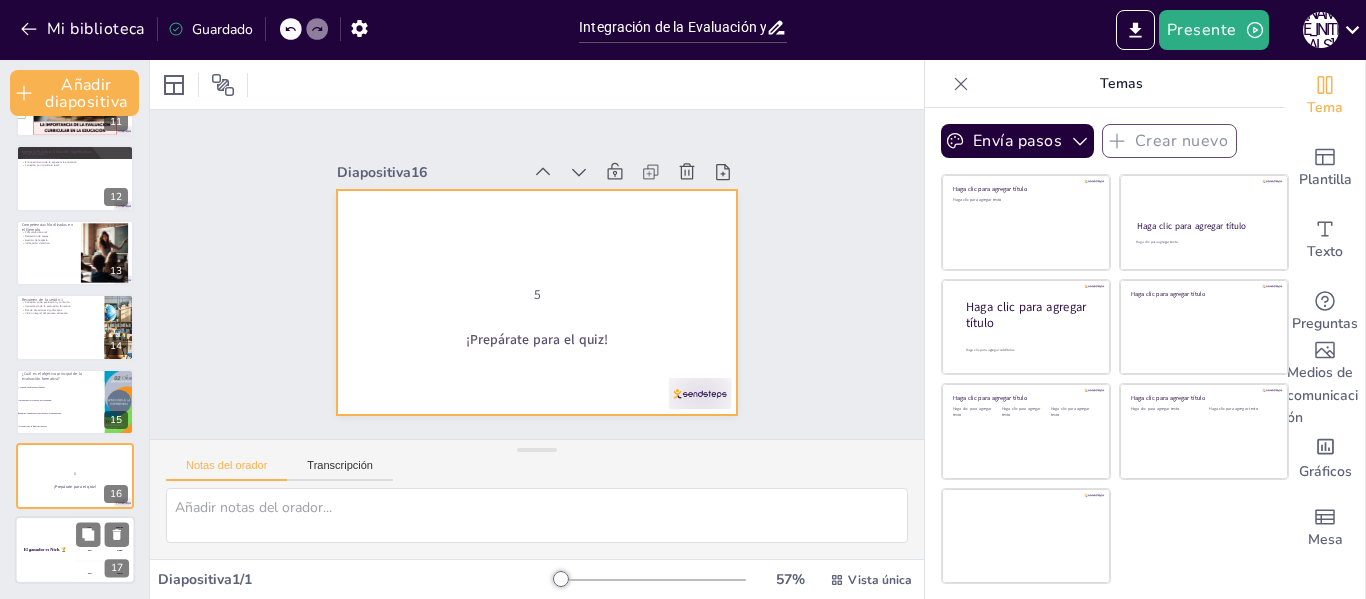 checkbox on "true" 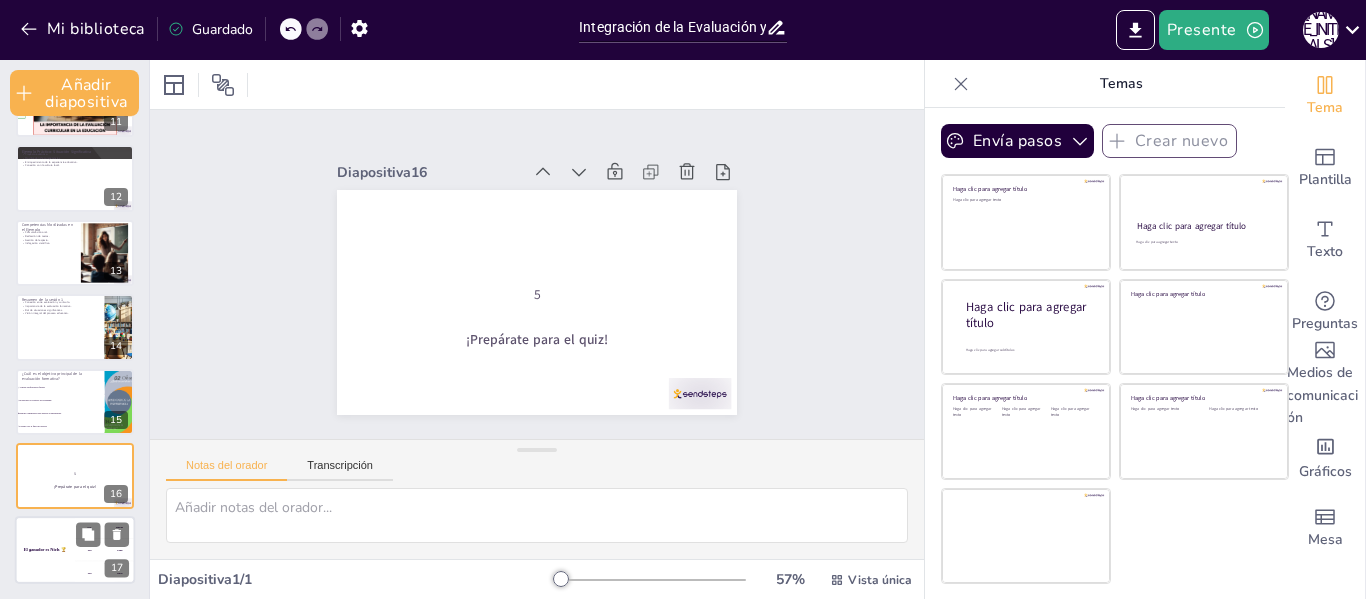 checkbox on "true" 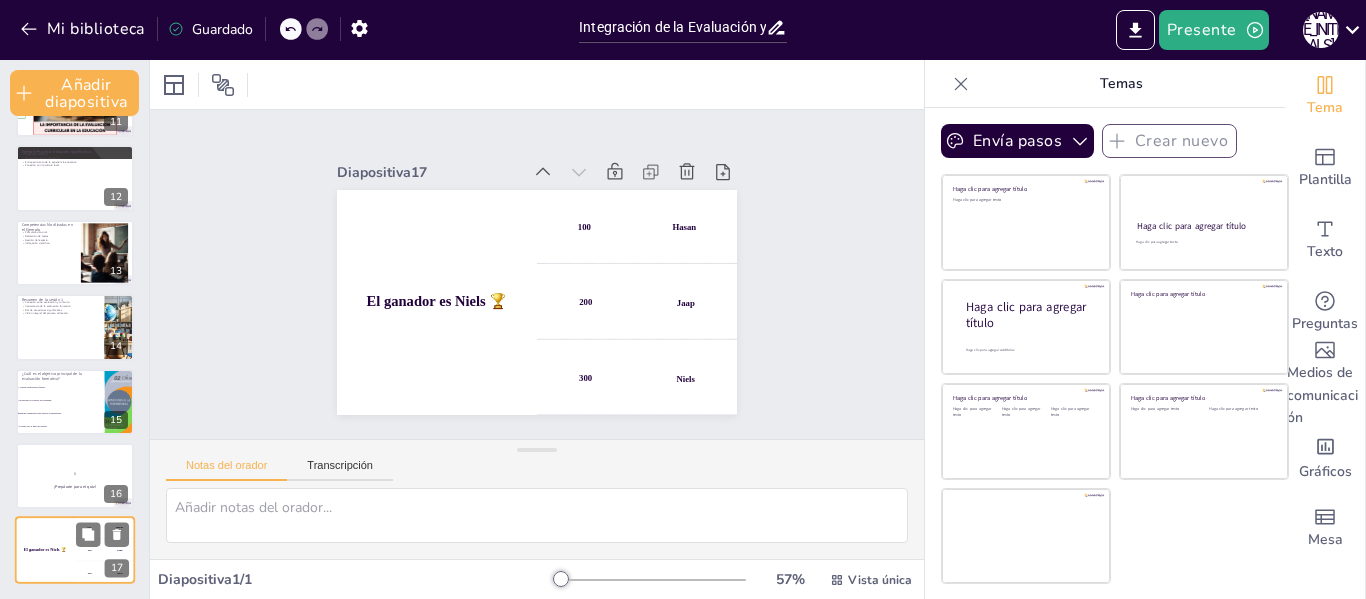 checkbox on "true" 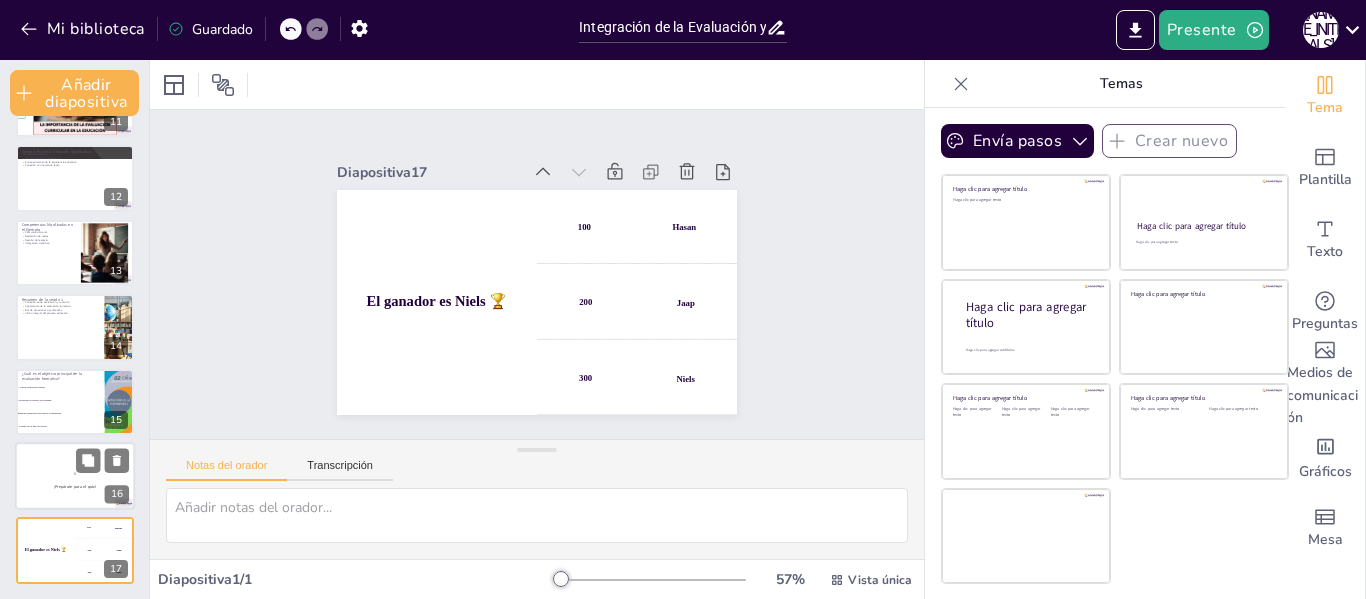 checkbox on "true" 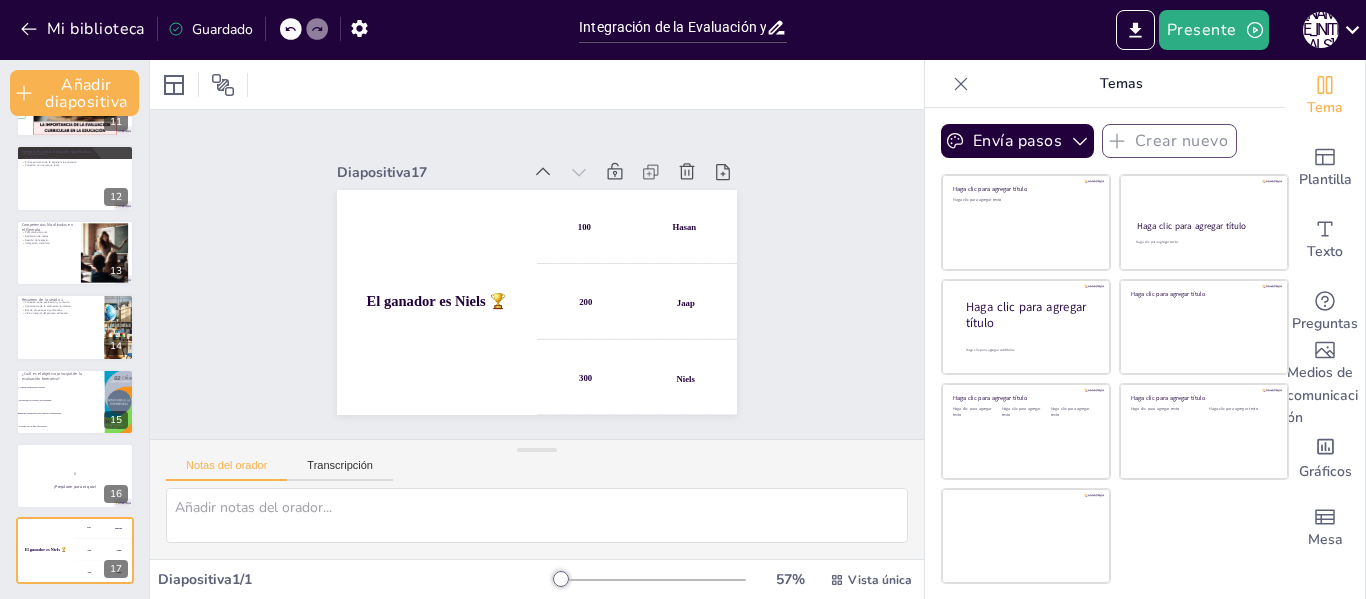checkbox on "true" 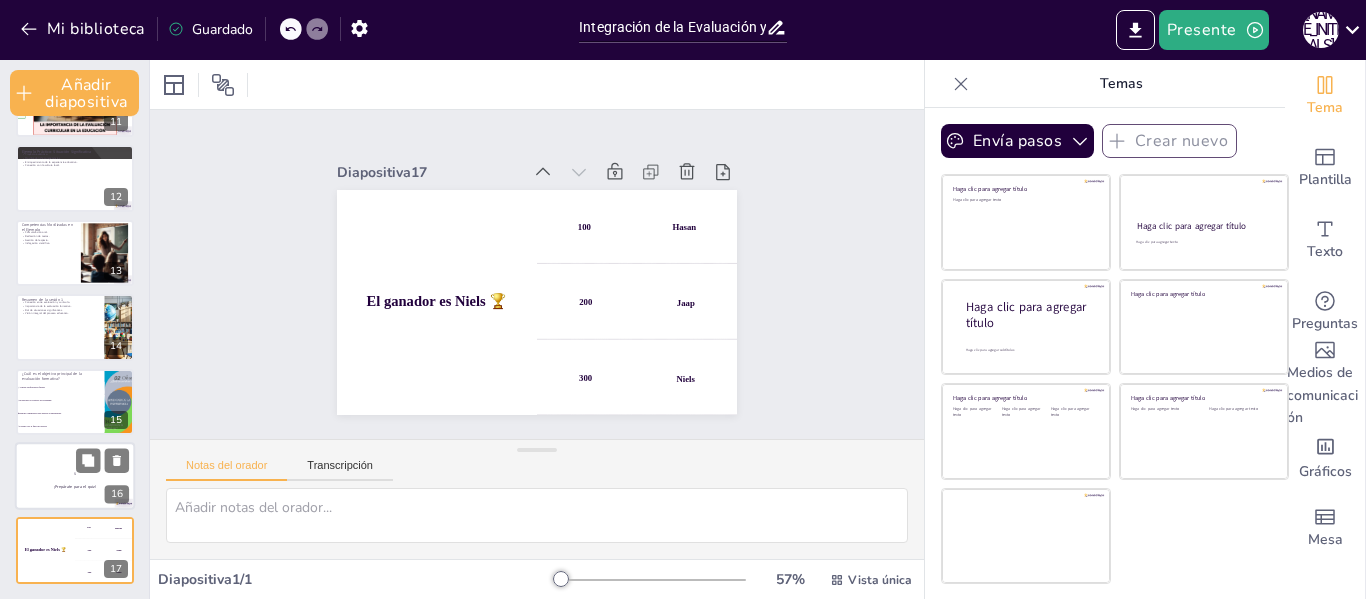 checkbox on "true" 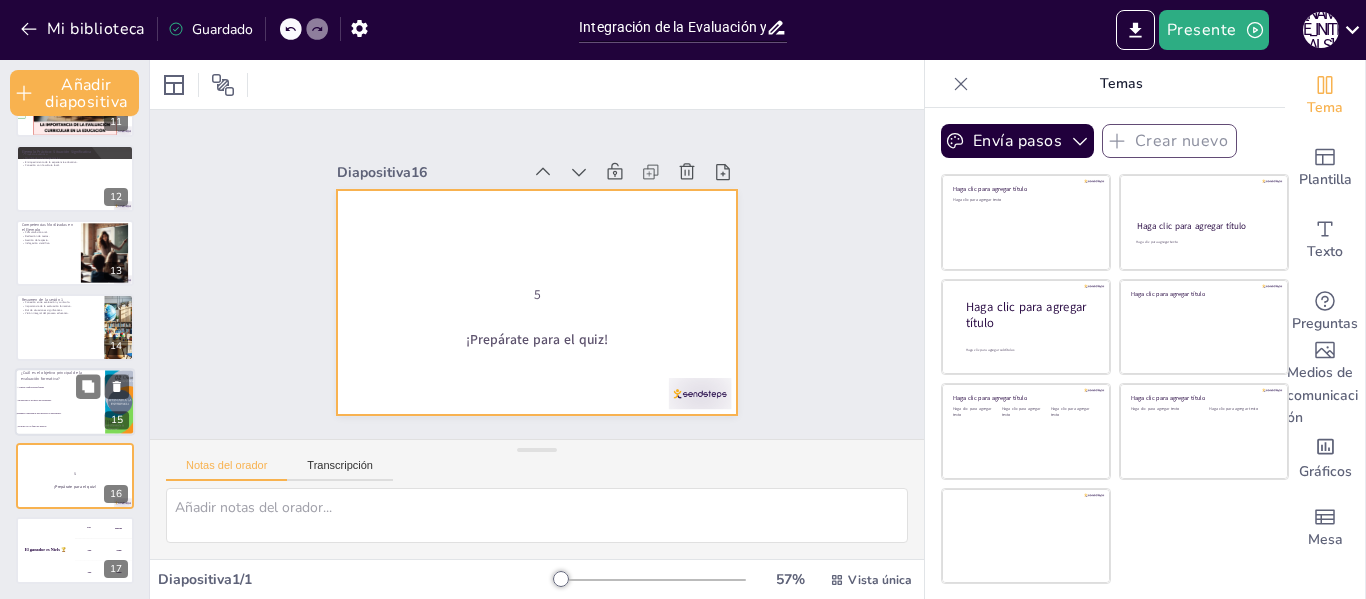 checkbox on "true" 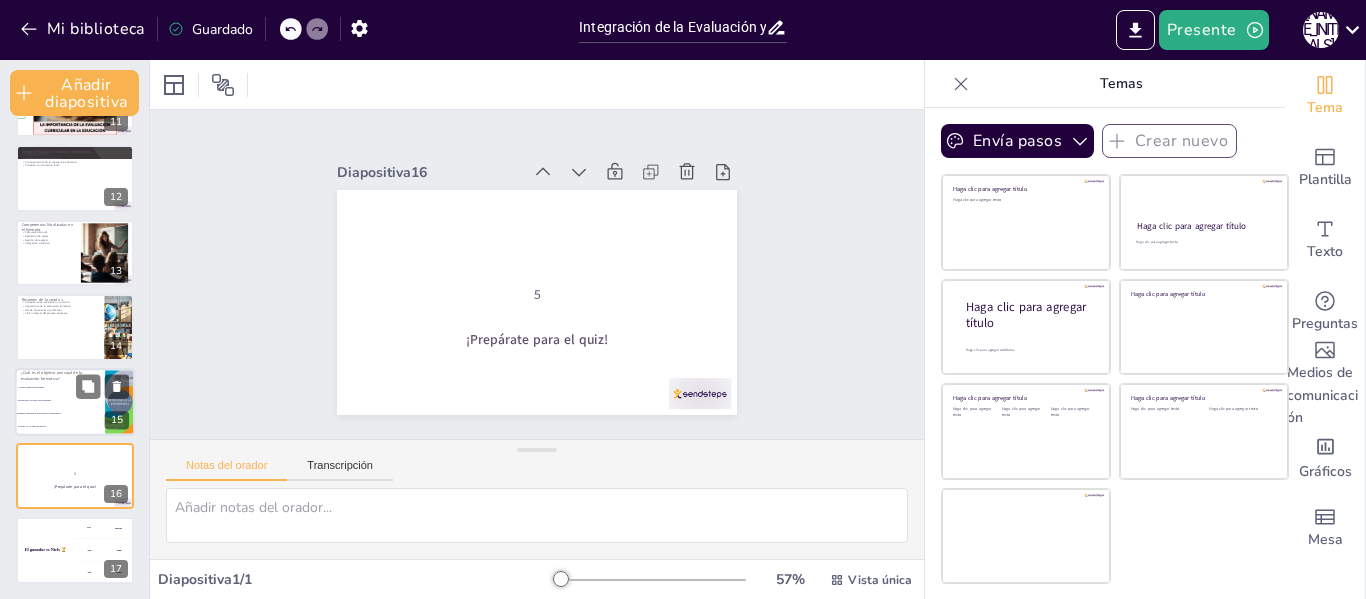click on "Brindar comentarios para mejorar el aprendizaje." at bounding box center (39, 413) 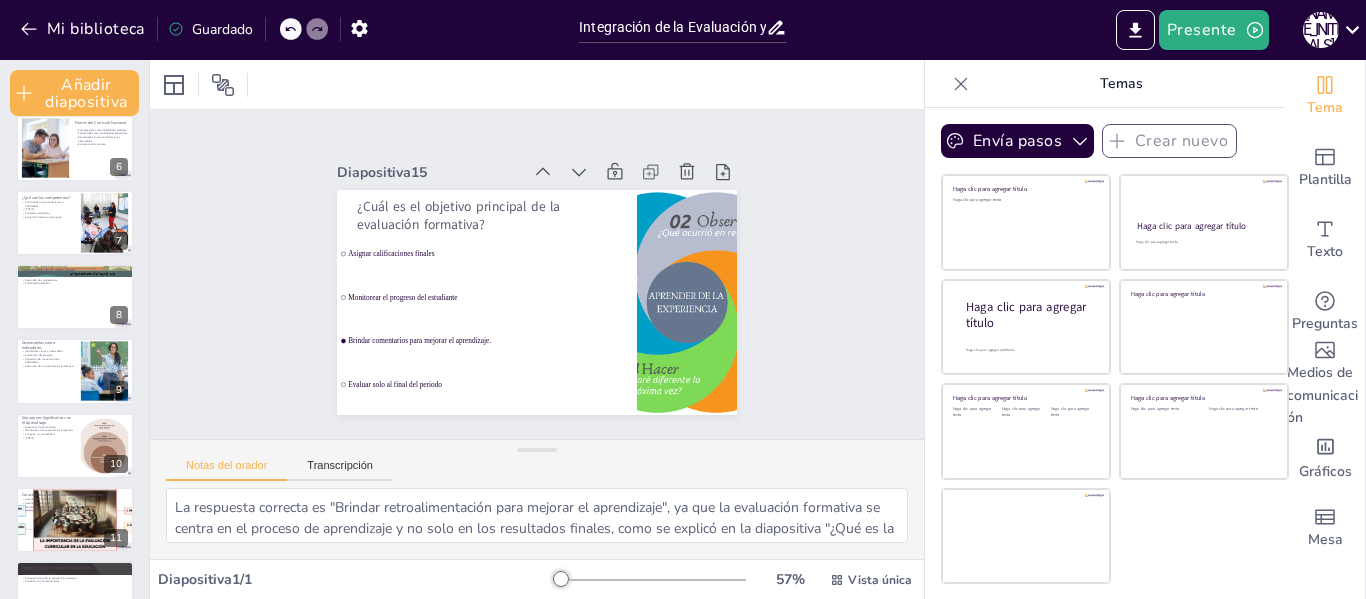 checkbox on "true" 